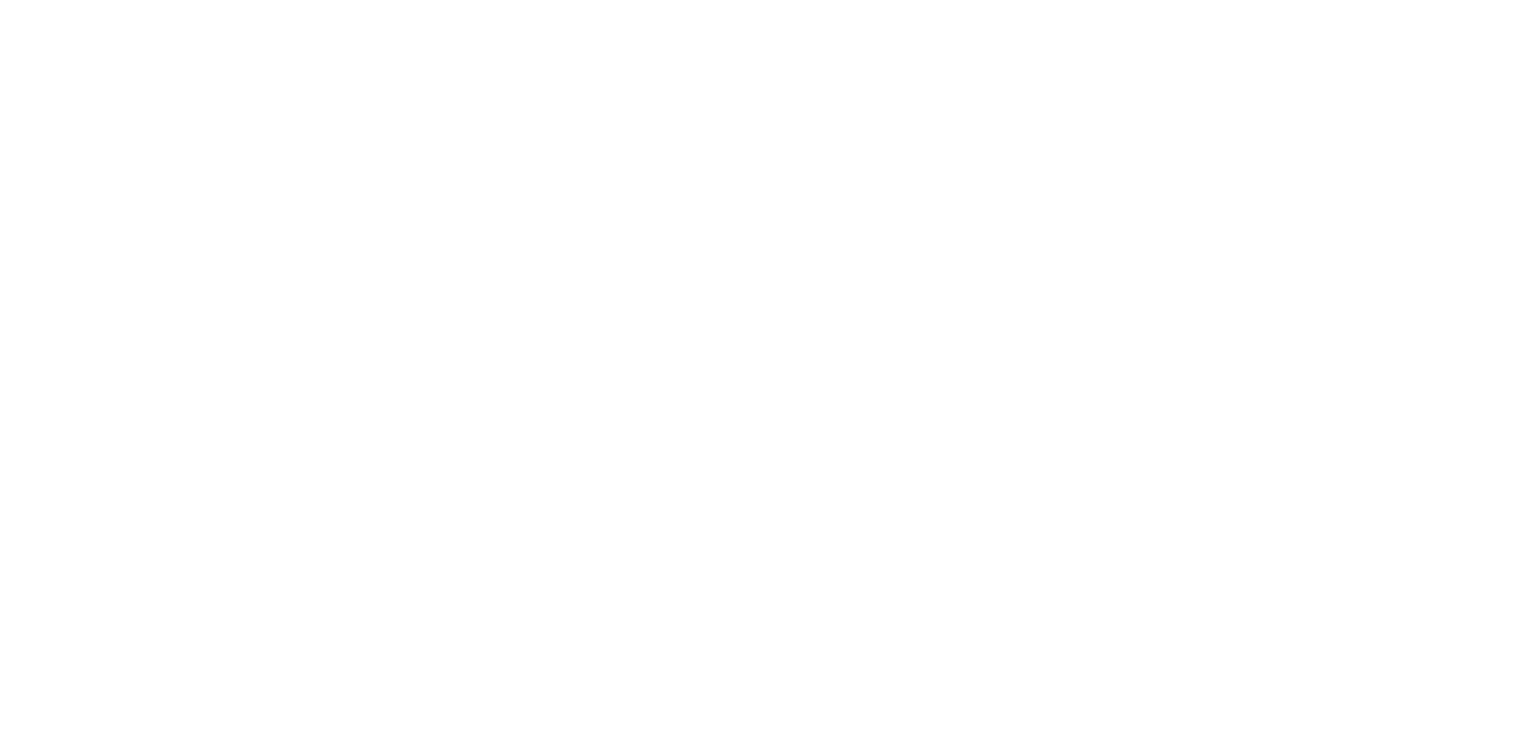 scroll, scrollTop: 0, scrollLeft: 0, axis: both 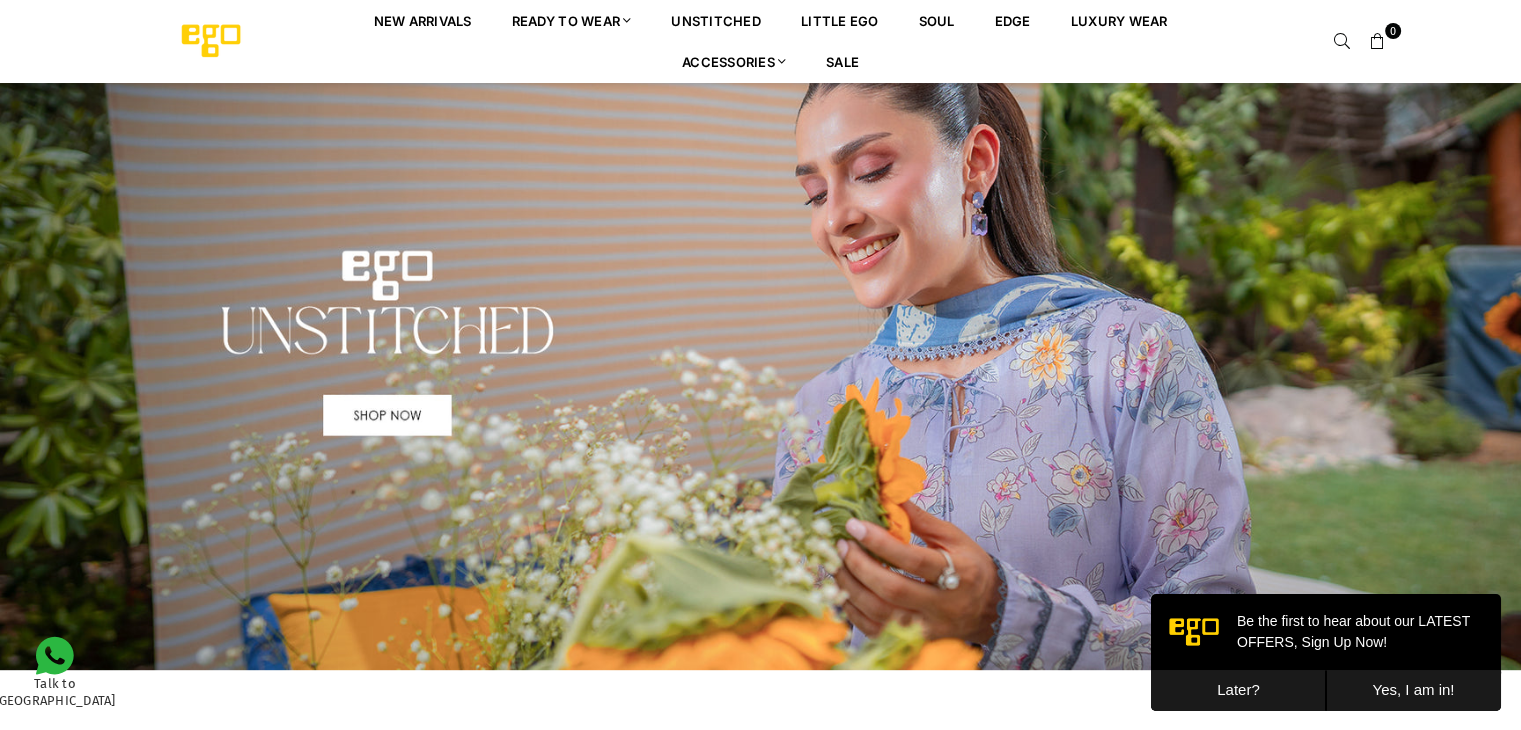 click on "Later?" at bounding box center [1238, 690] 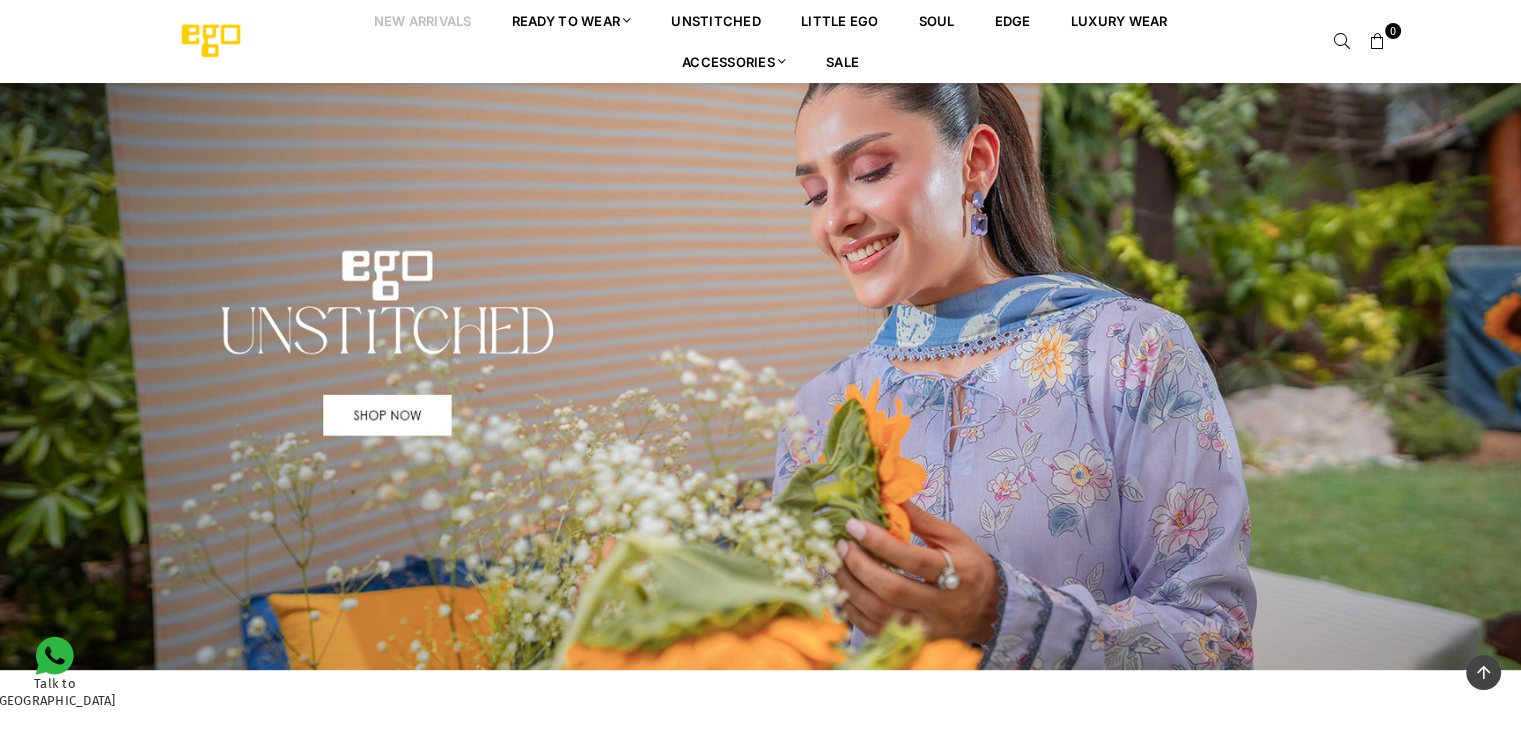 click on "New Arrivals" at bounding box center (423, 20) 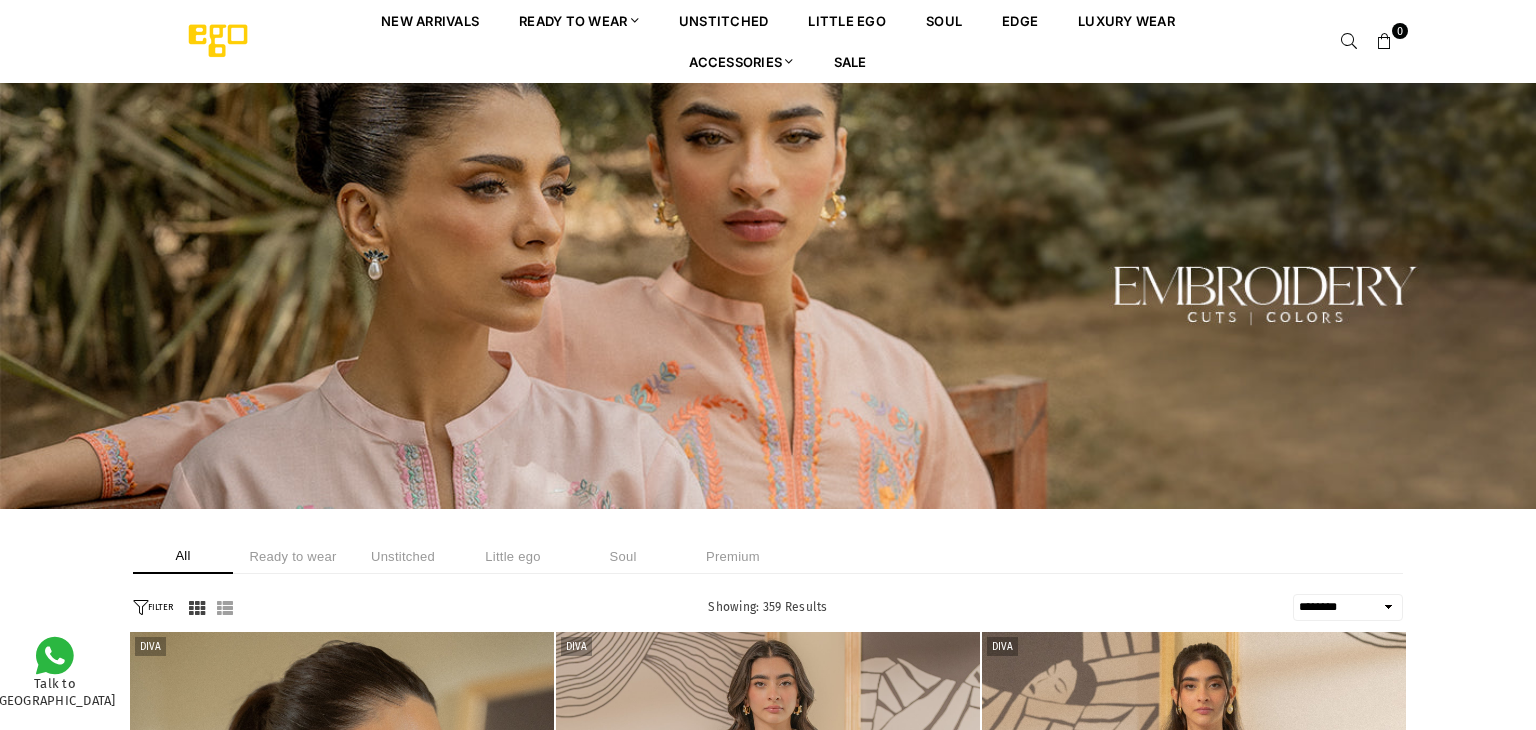 select on "******" 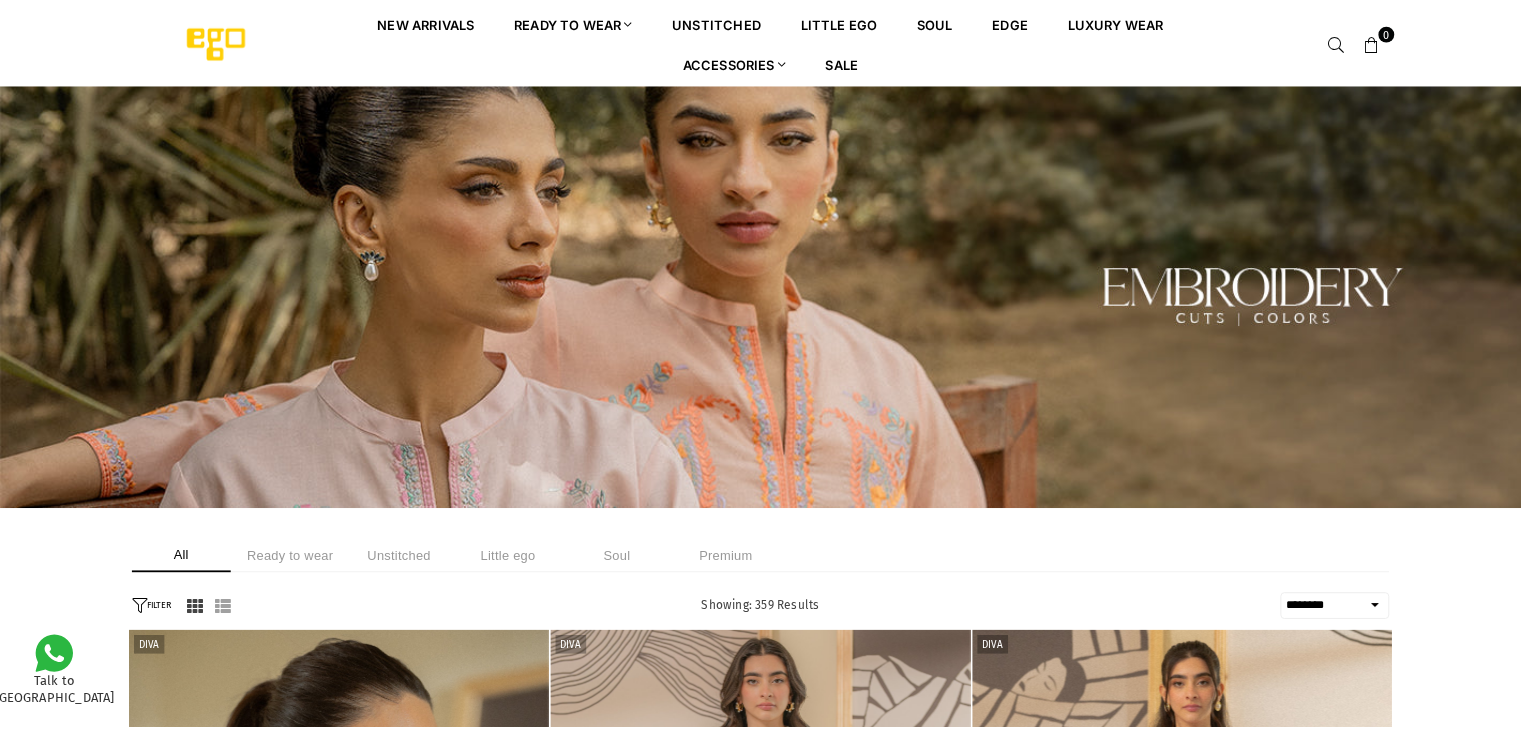 scroll, scrollTop: 0, scrollLeft: 0, axis: both 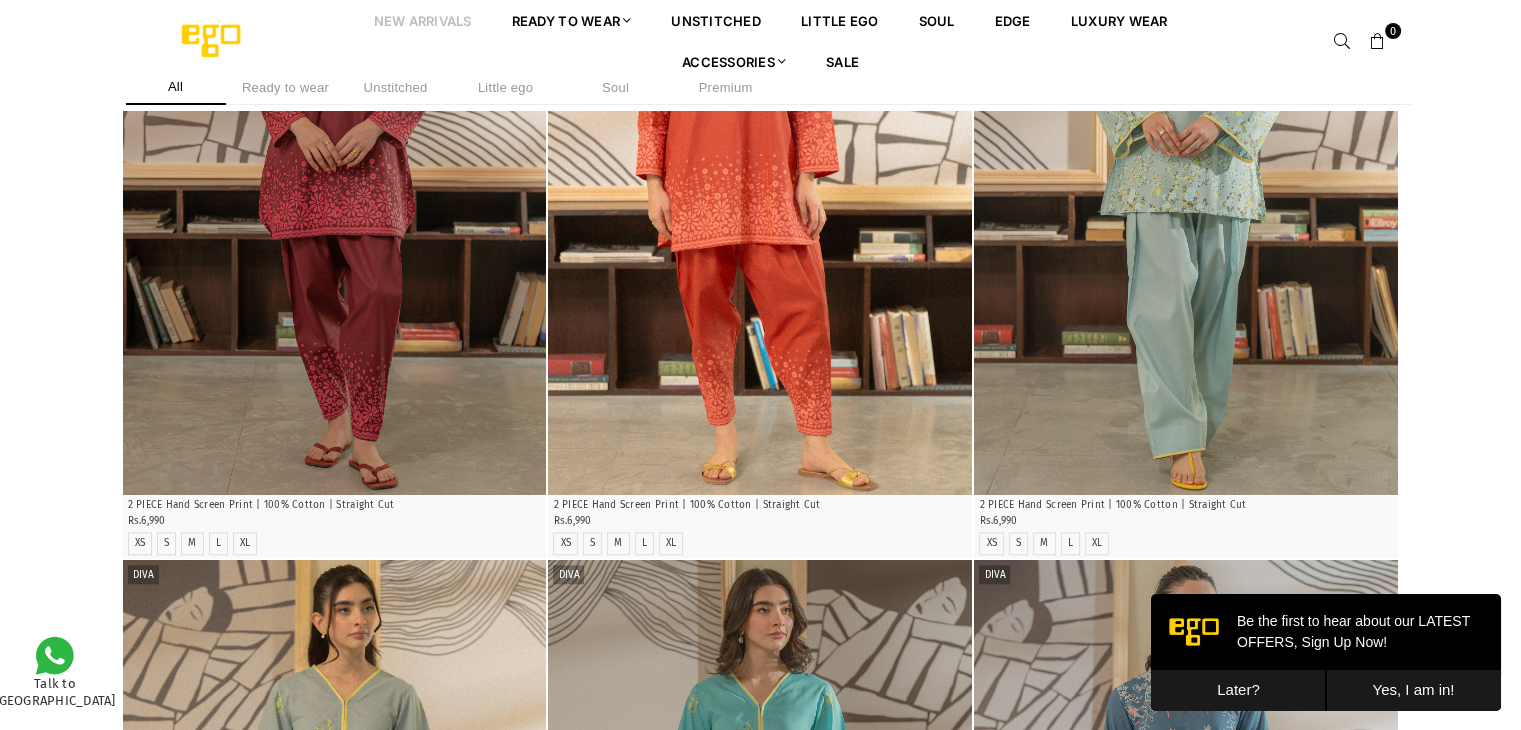 click on "Later?" at bounding box center (1238, 690) 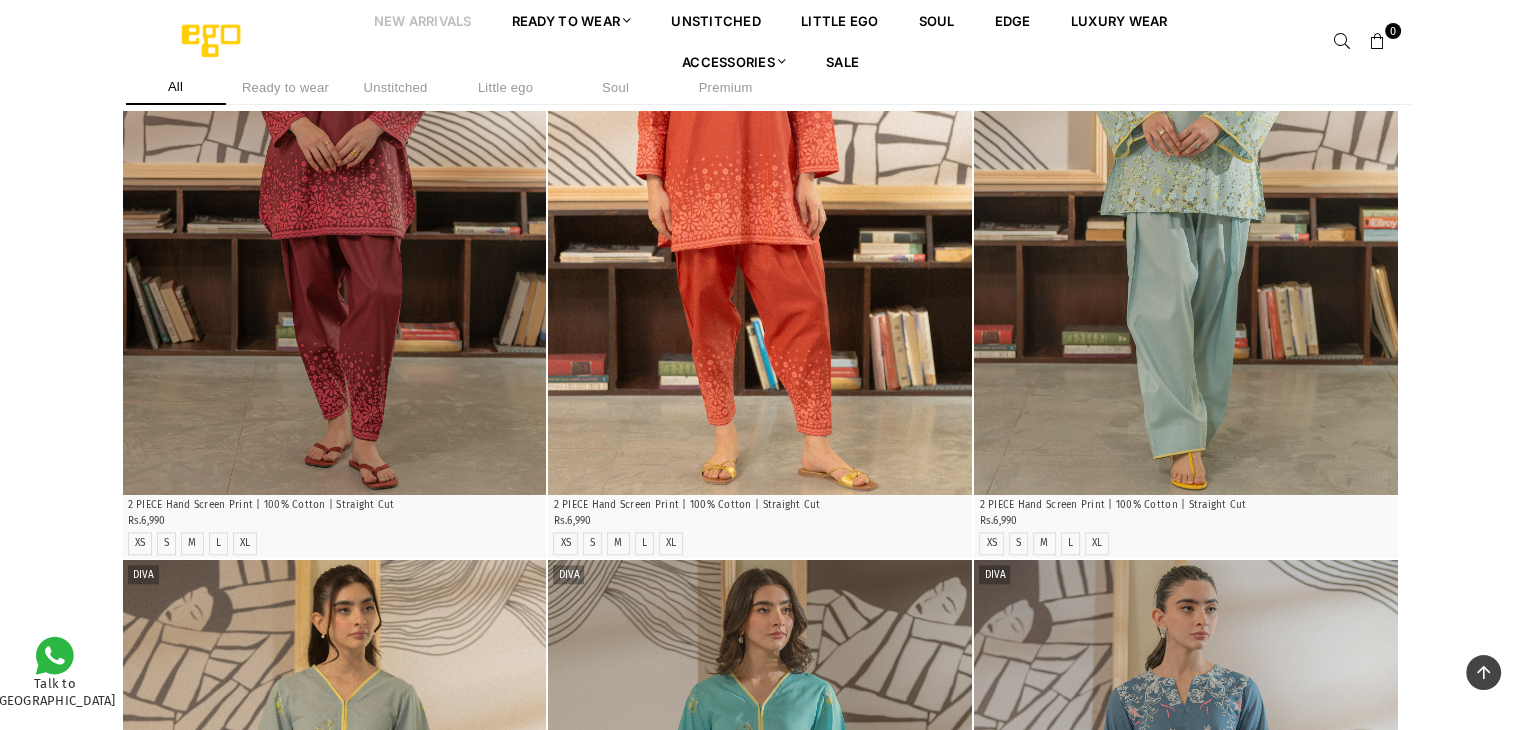 scroll, scrollTop: 0, scrollLeft: 0, axis: both 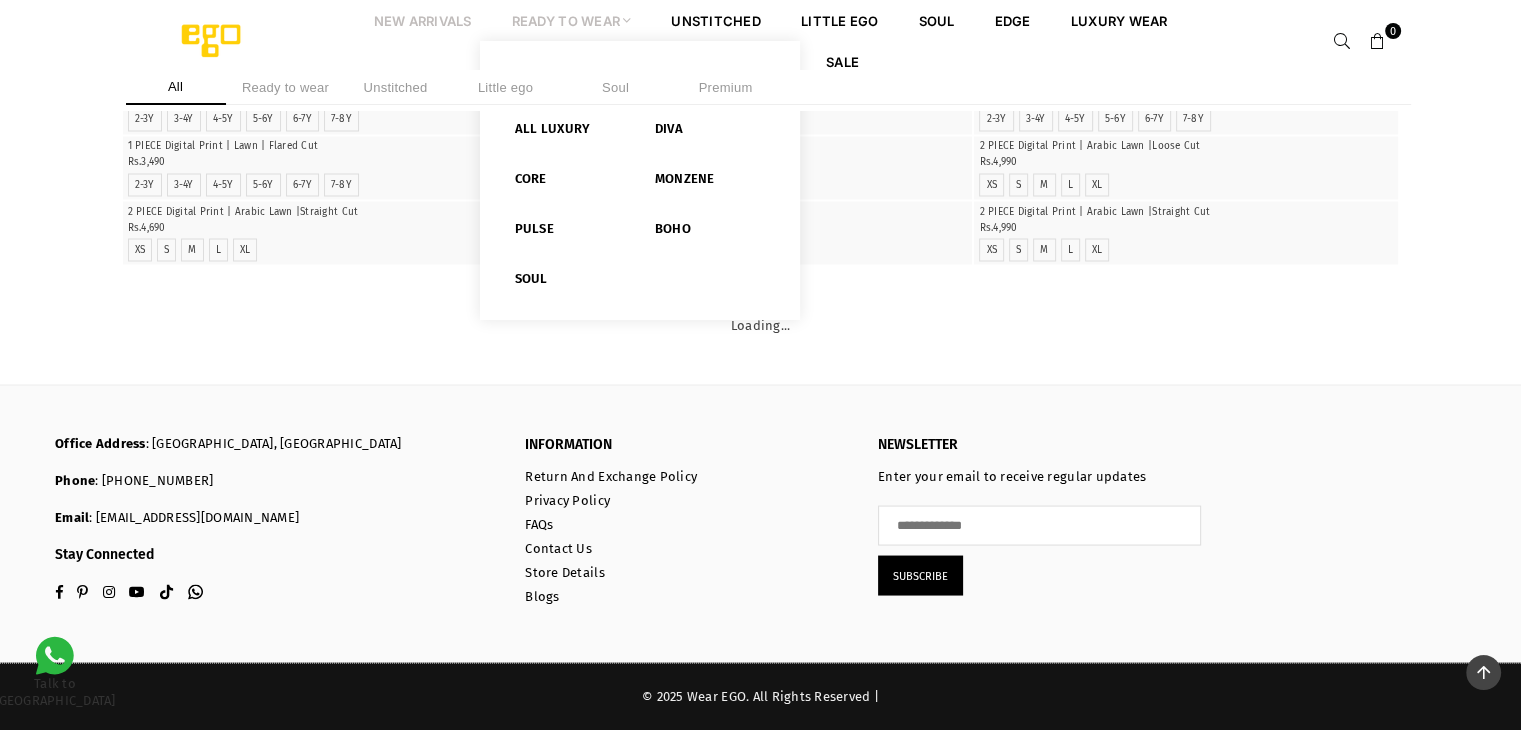 click at bounding box center (627, 20) 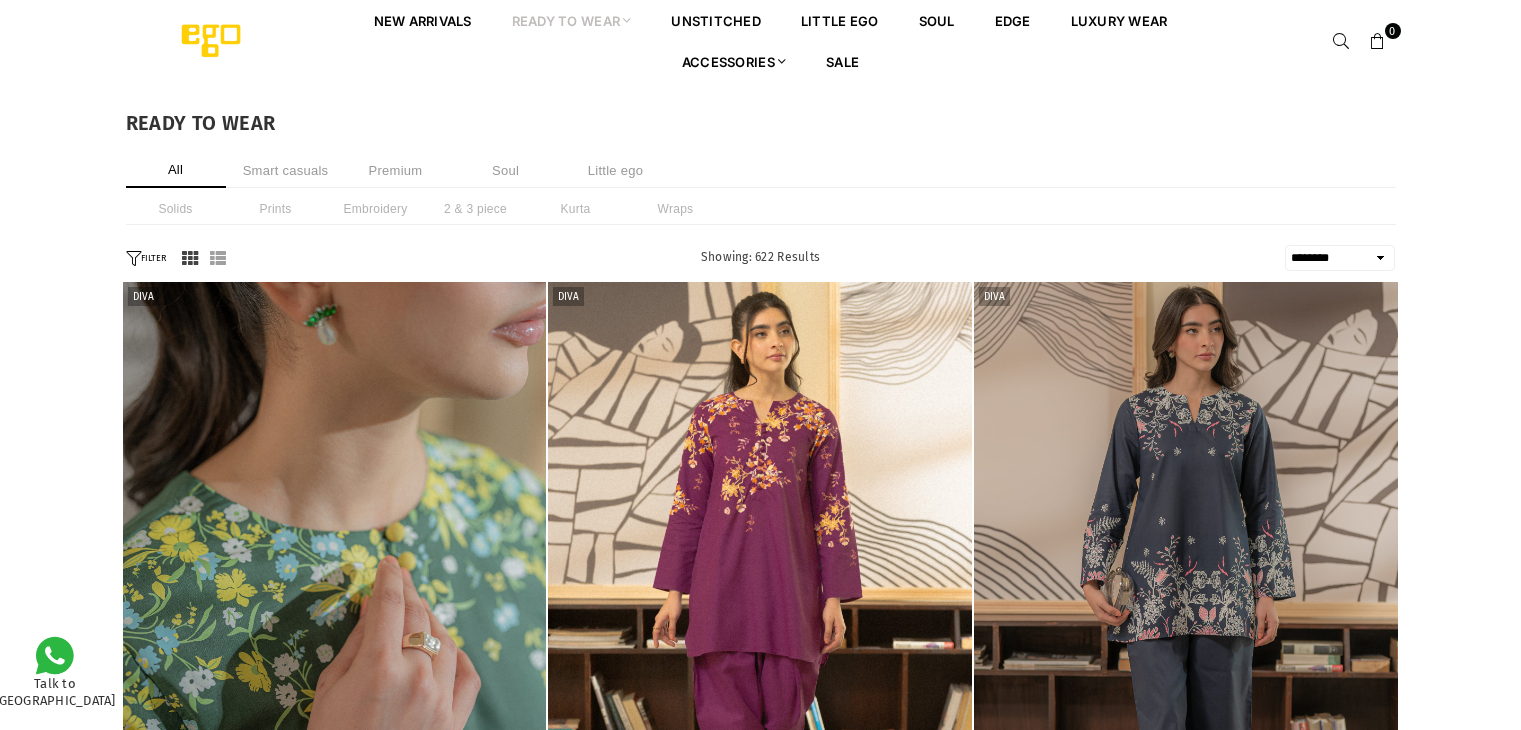 select on "******" 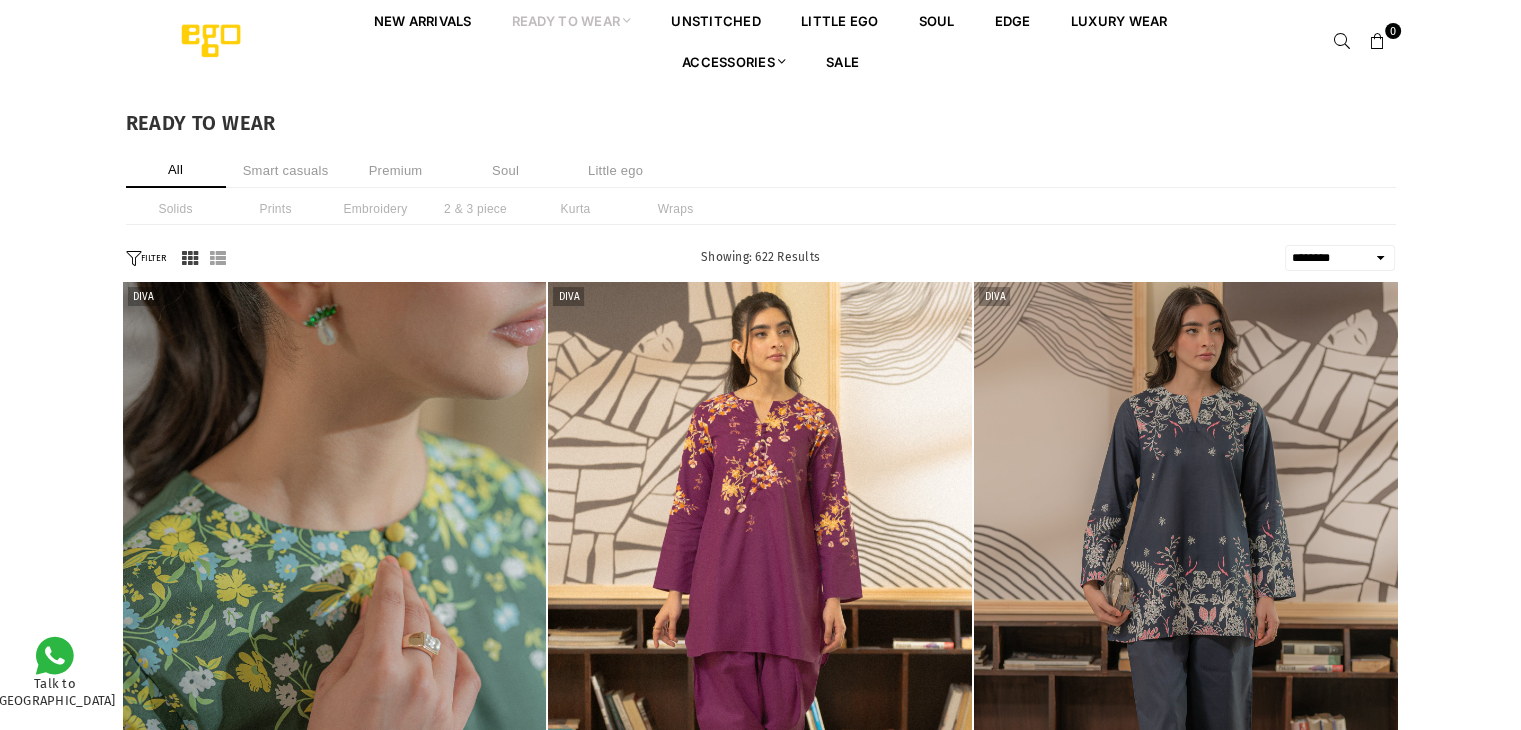 scroll, scrollTop: 0, scrollLeft: 0, axis: both 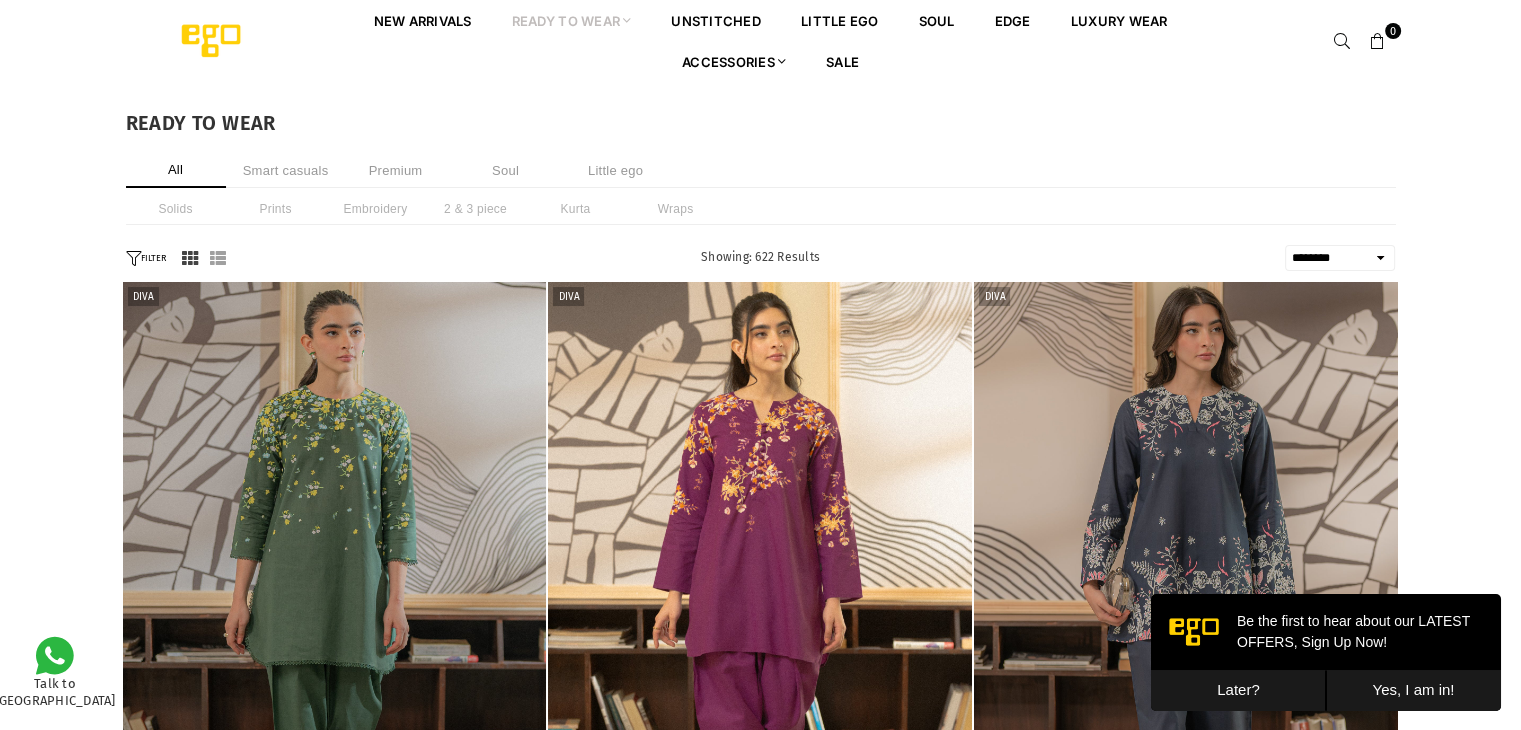 click on "Later?" at bounding box center (1238, 690) 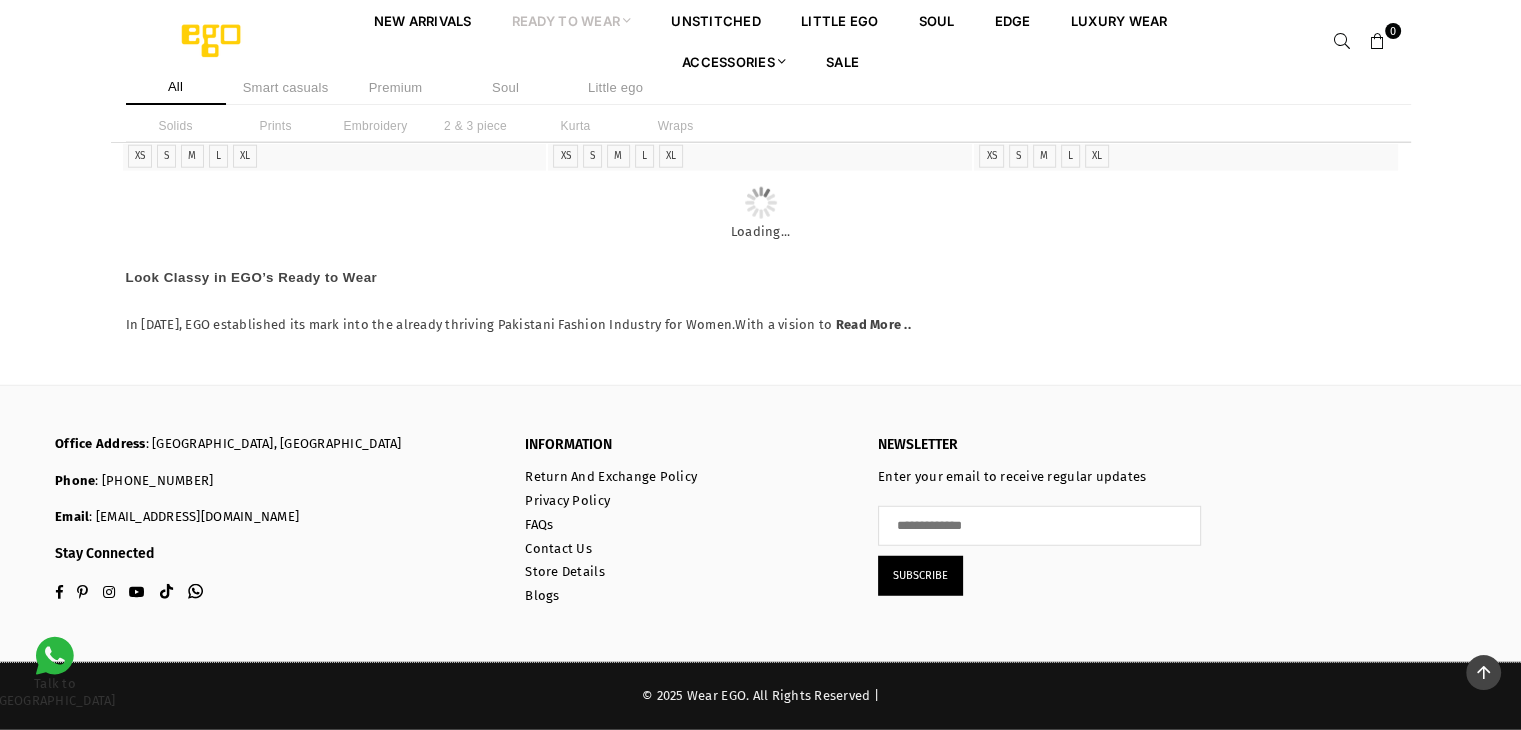 scroll, scrollTop: 26216, scrollLeft: 0, axis: vertical 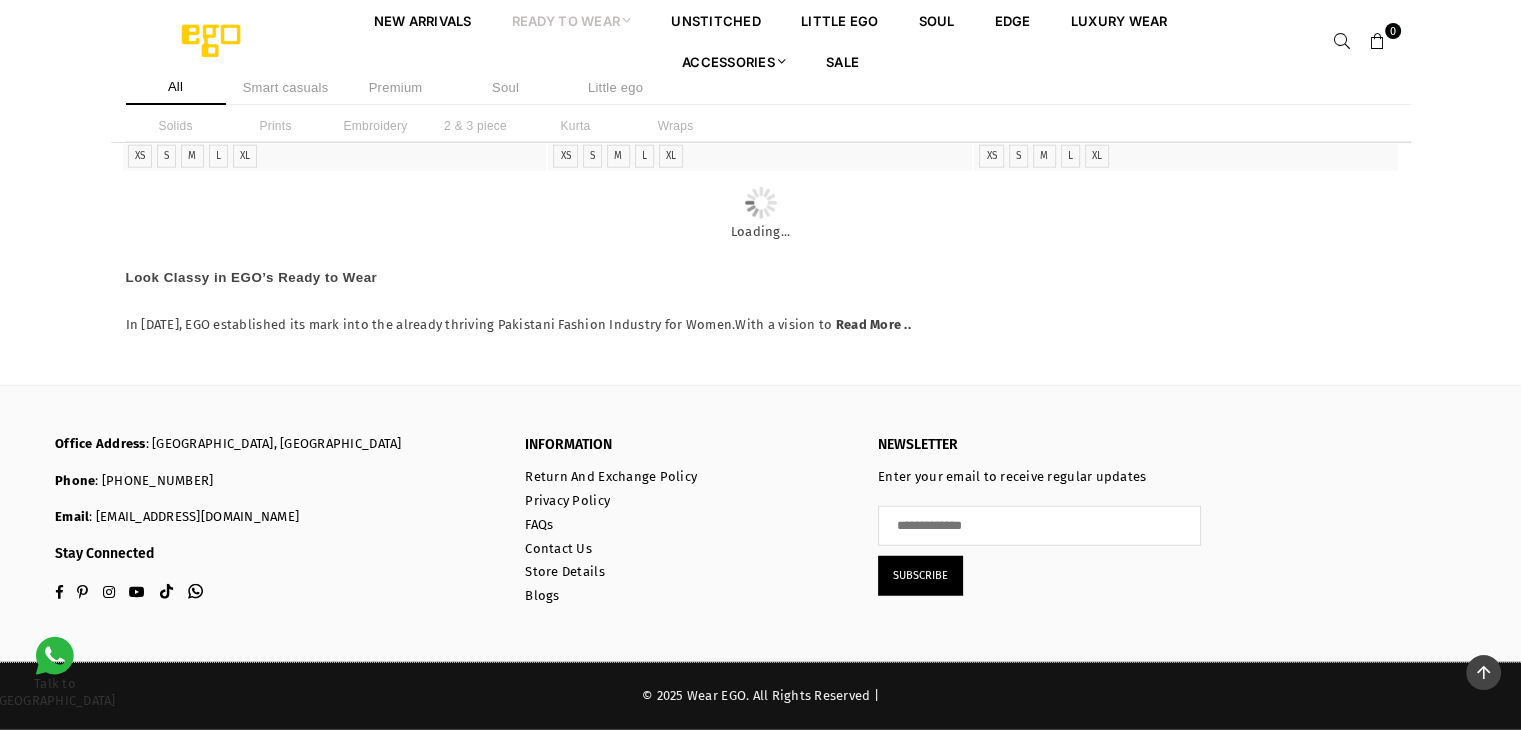 click at bounding box center [760, -22] 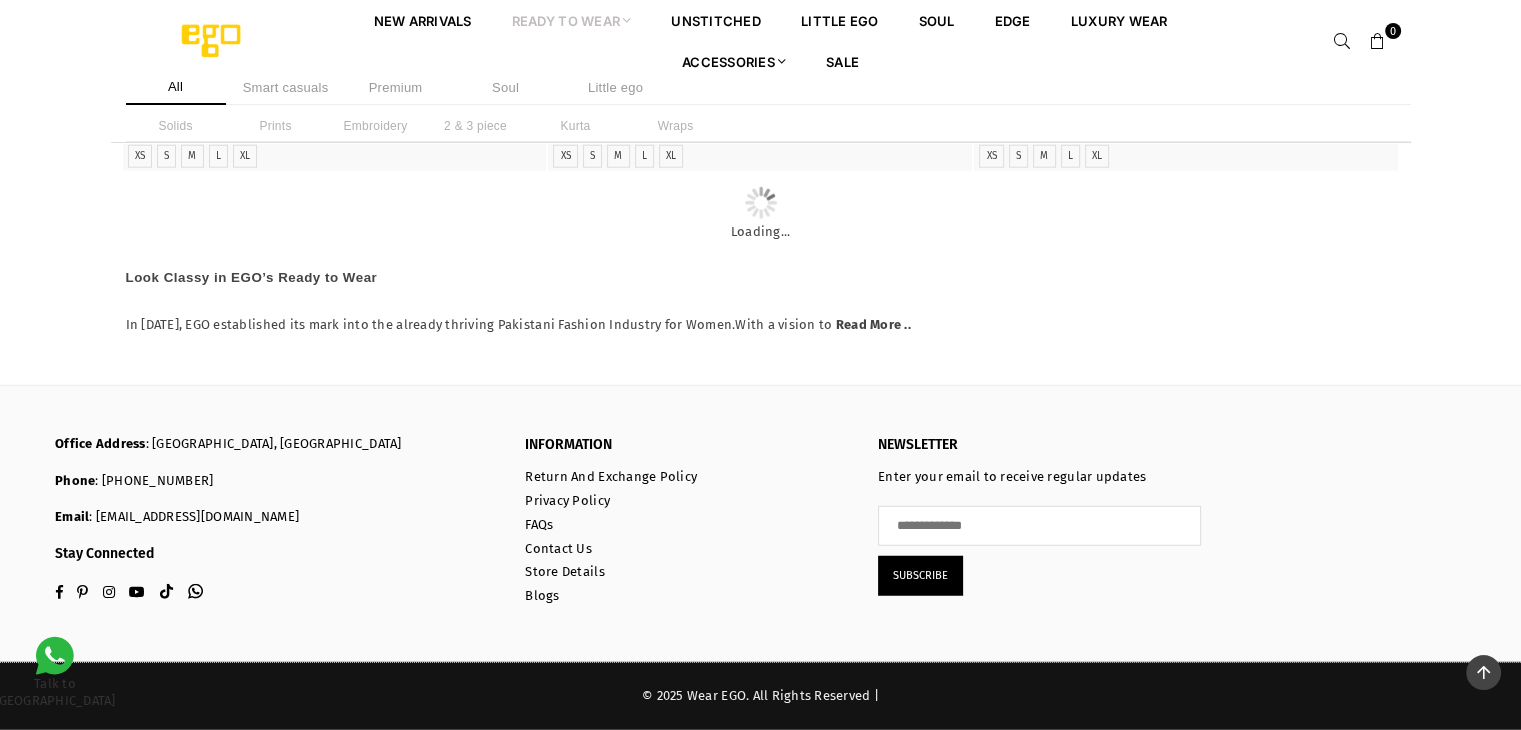 click on "Premium" at bounding box center [396, 87] 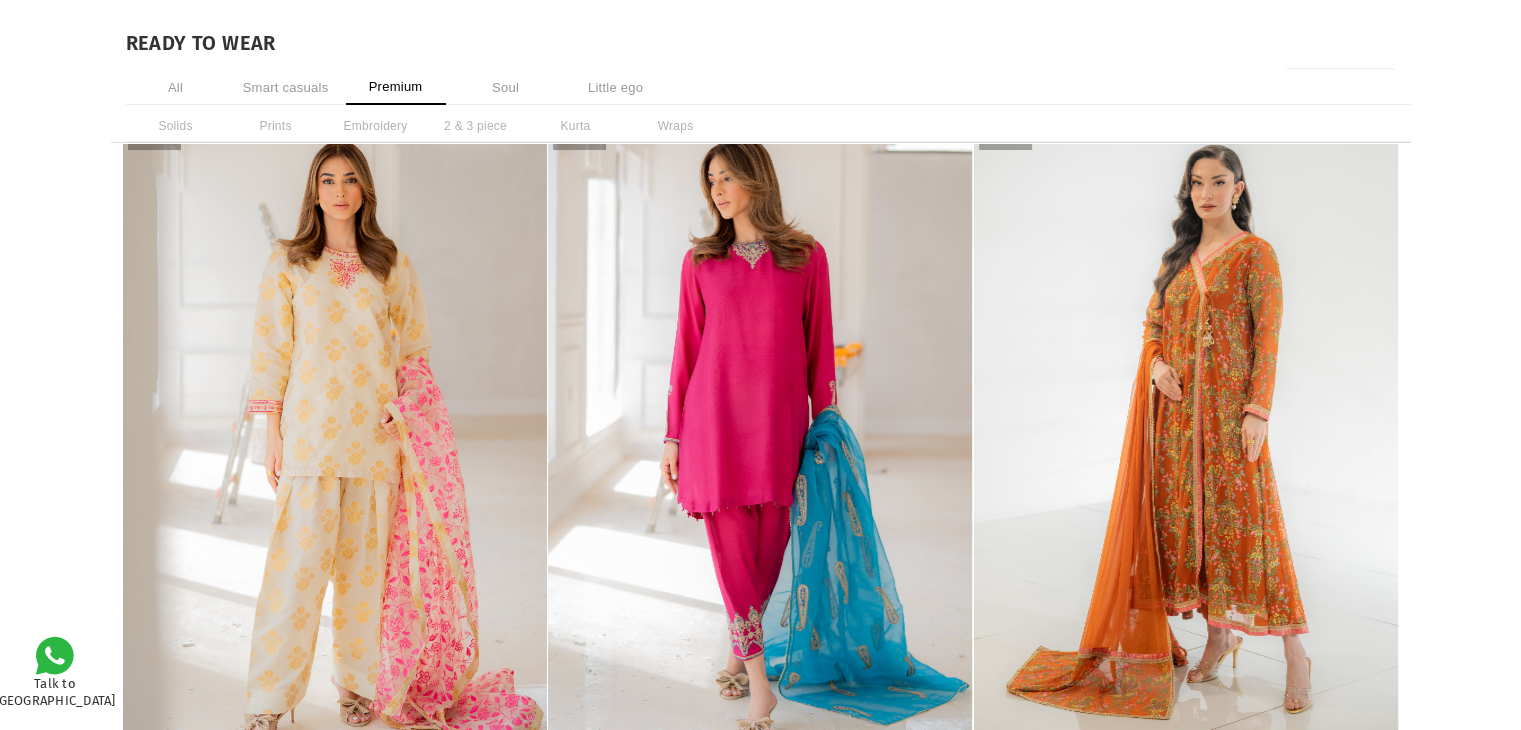 scroll, scrollTop: 281, scrollLeft: 0, axis: vertical 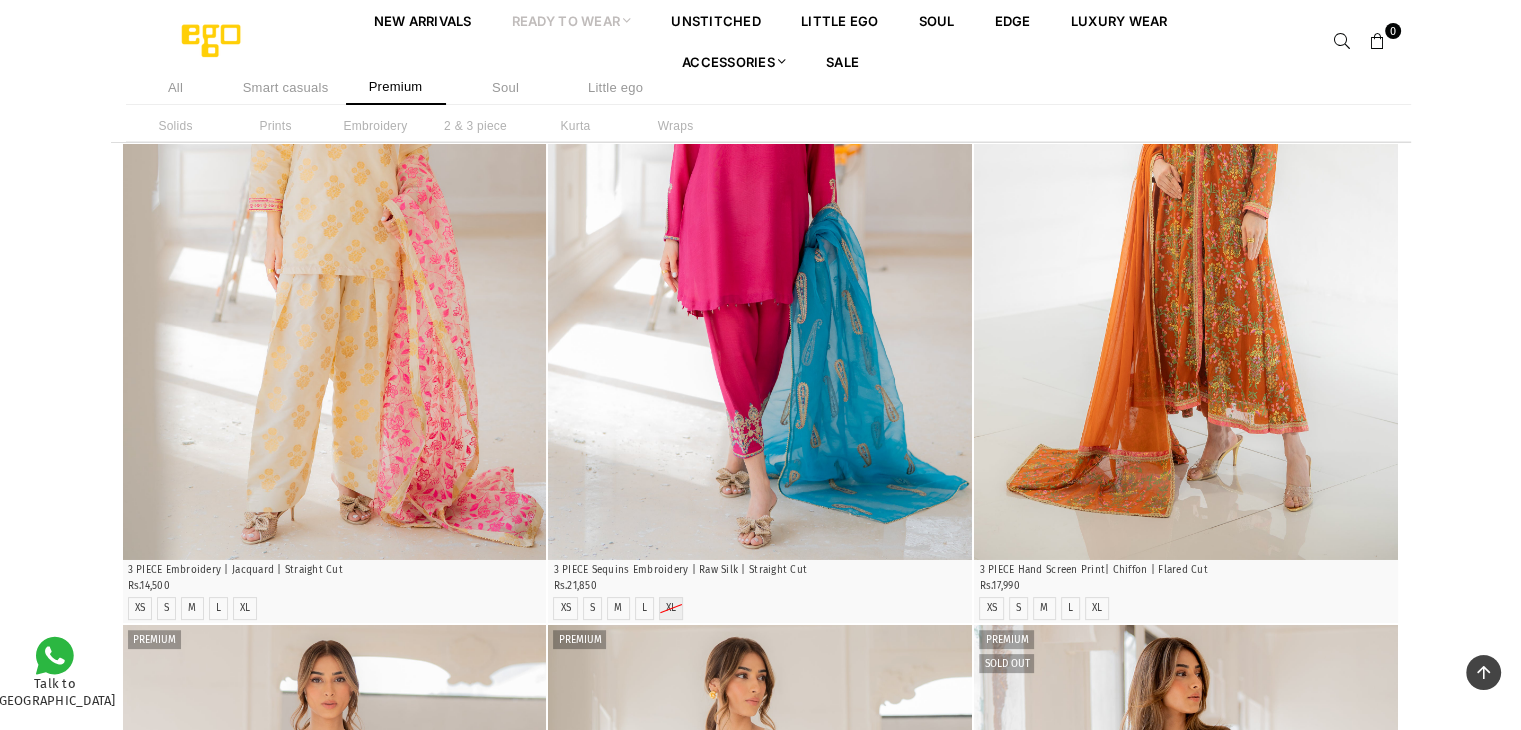 click on "Soul" at bounding box center [506, 87] 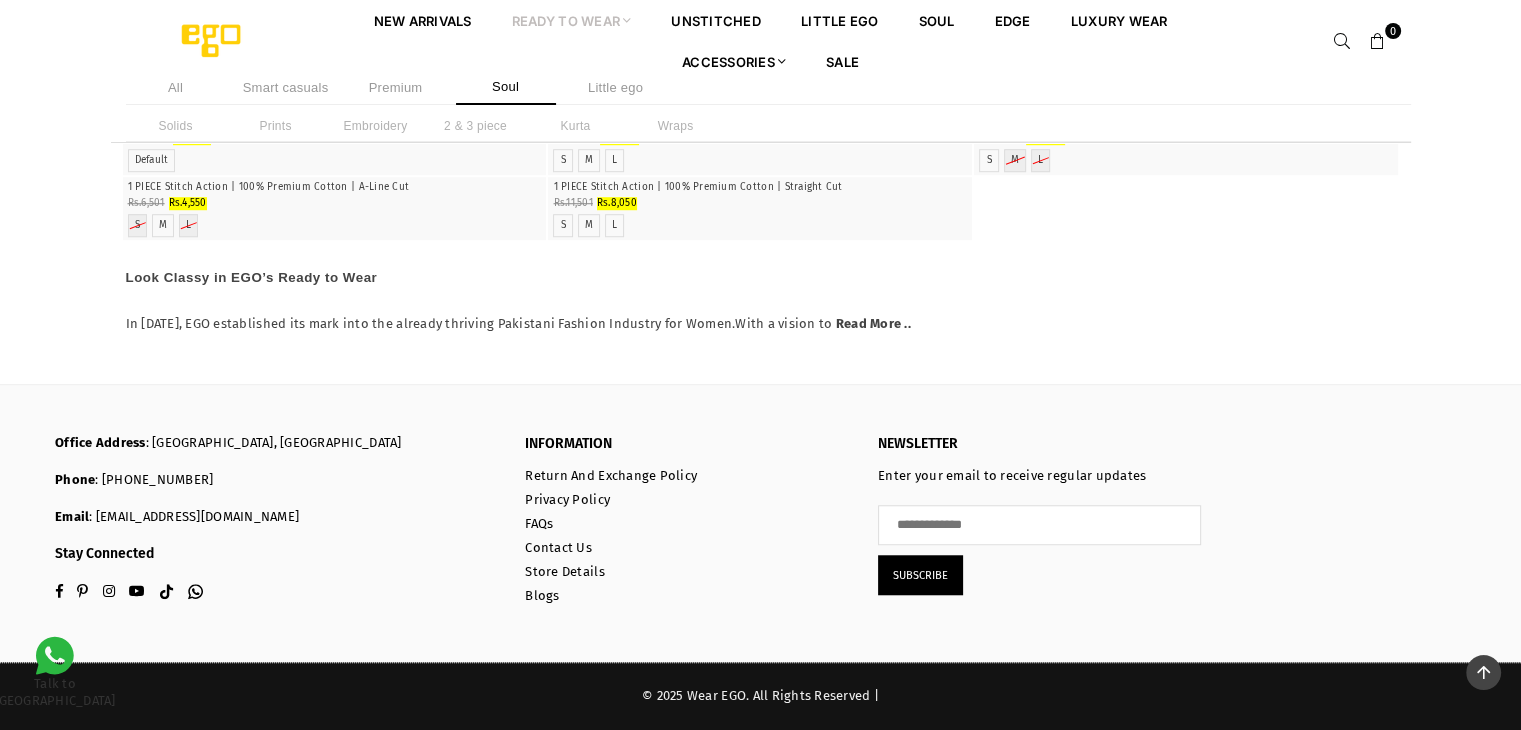 scroll, scrollTop: 16767, scrollLeft: 0, axis: vertical 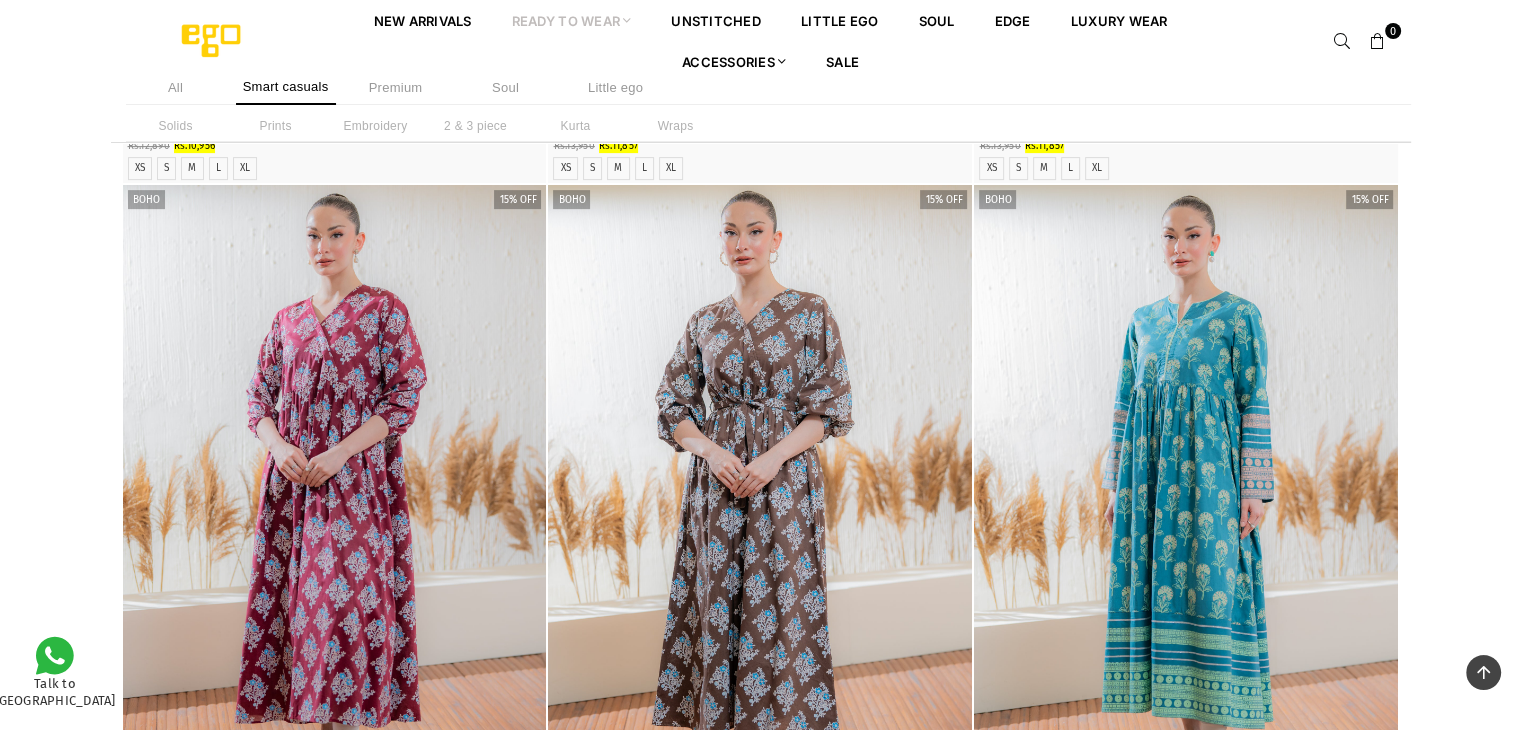 click on "All" at bounding box center [176, 87] 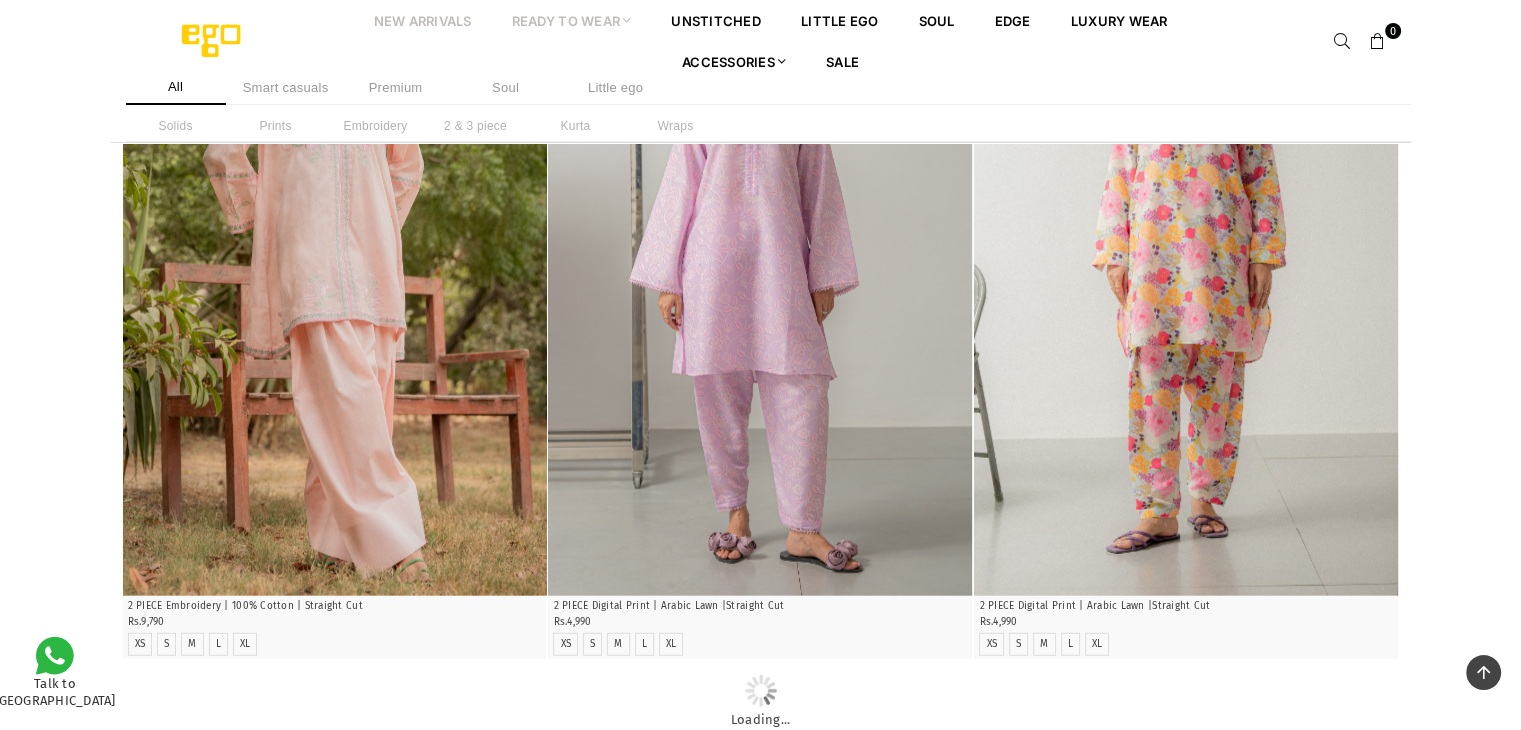 scroll, scrollTop: 5211, scrollLeft: 0, axis: vertical 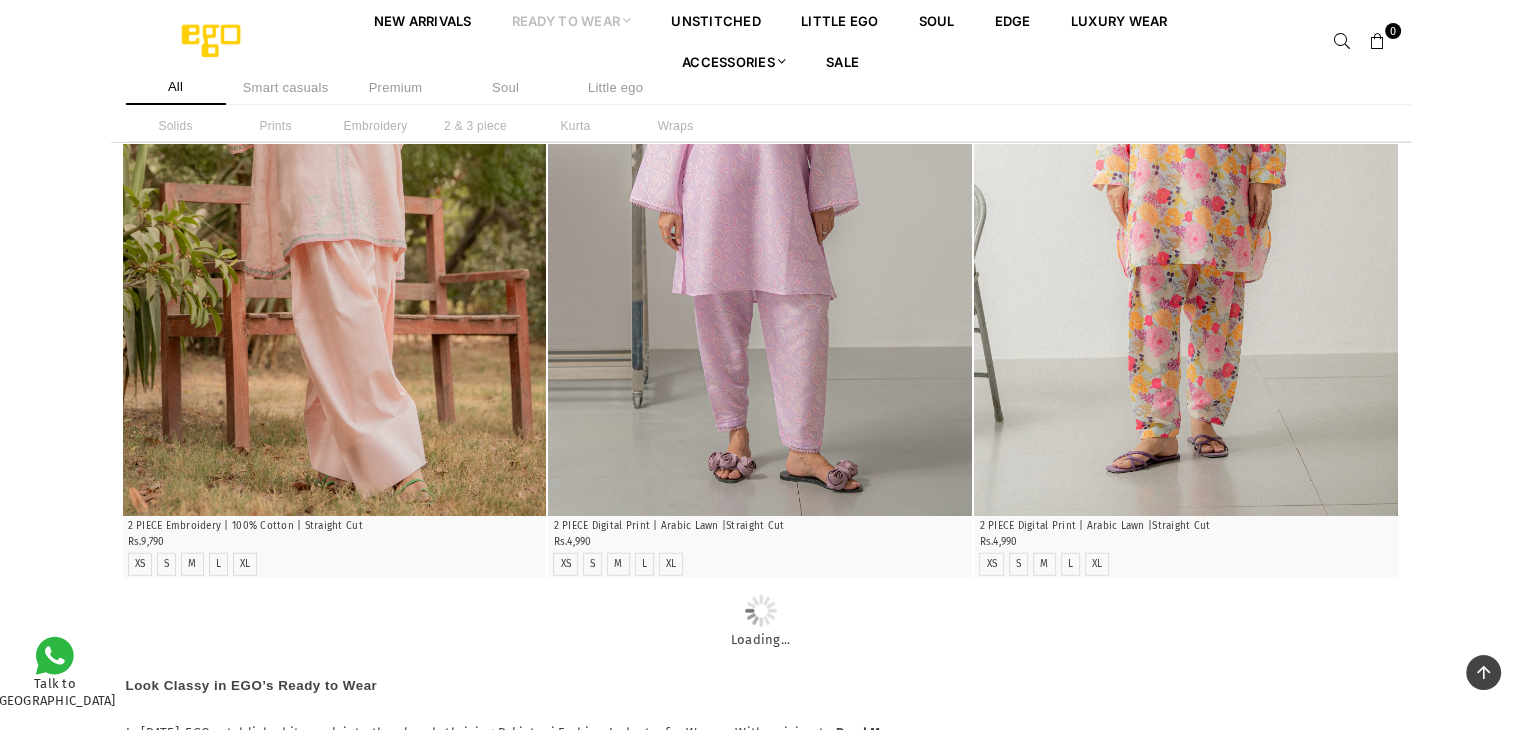 click on "Premium" at bounding box center (396, 87) 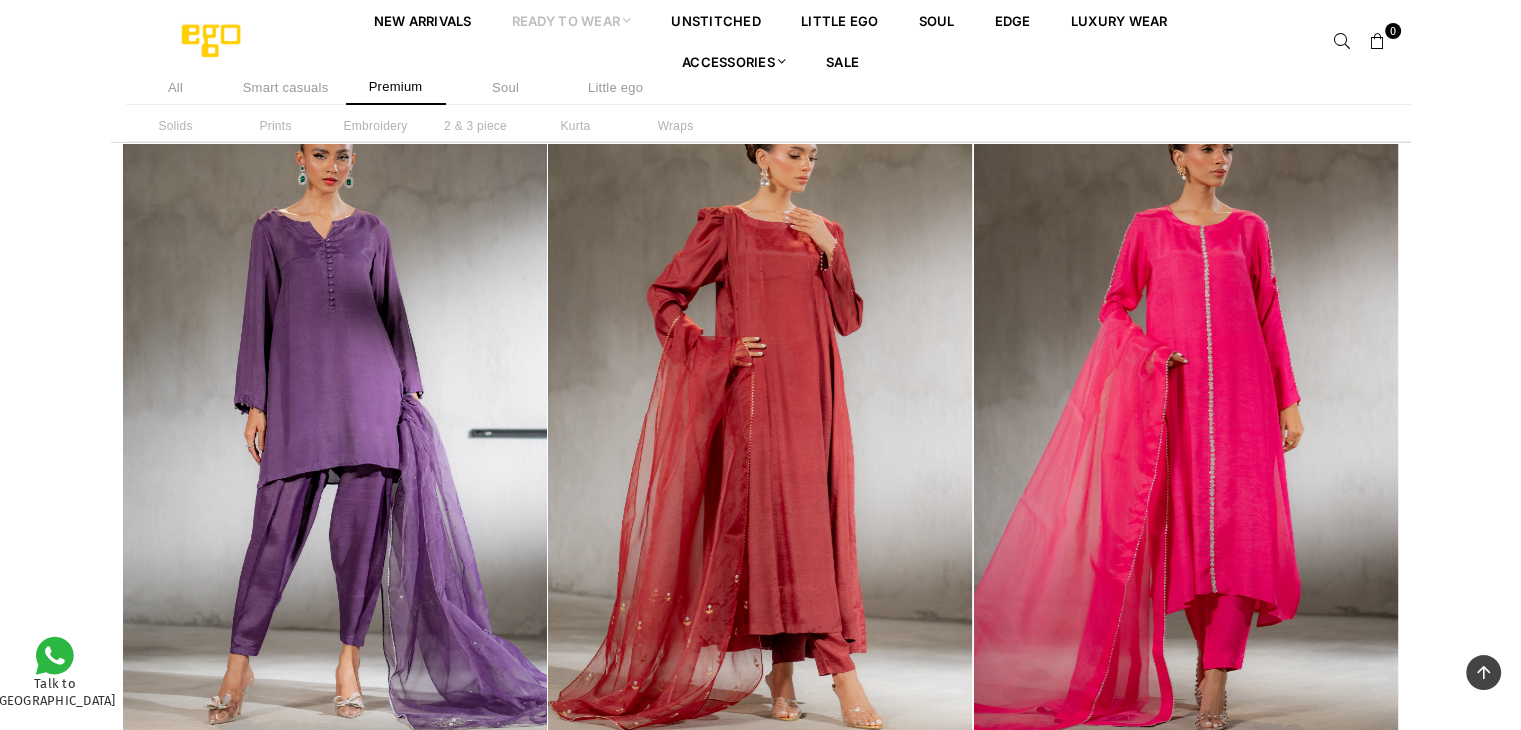 scroll, scrollTop: 7151, scrollLeft: 0, axis: vertical 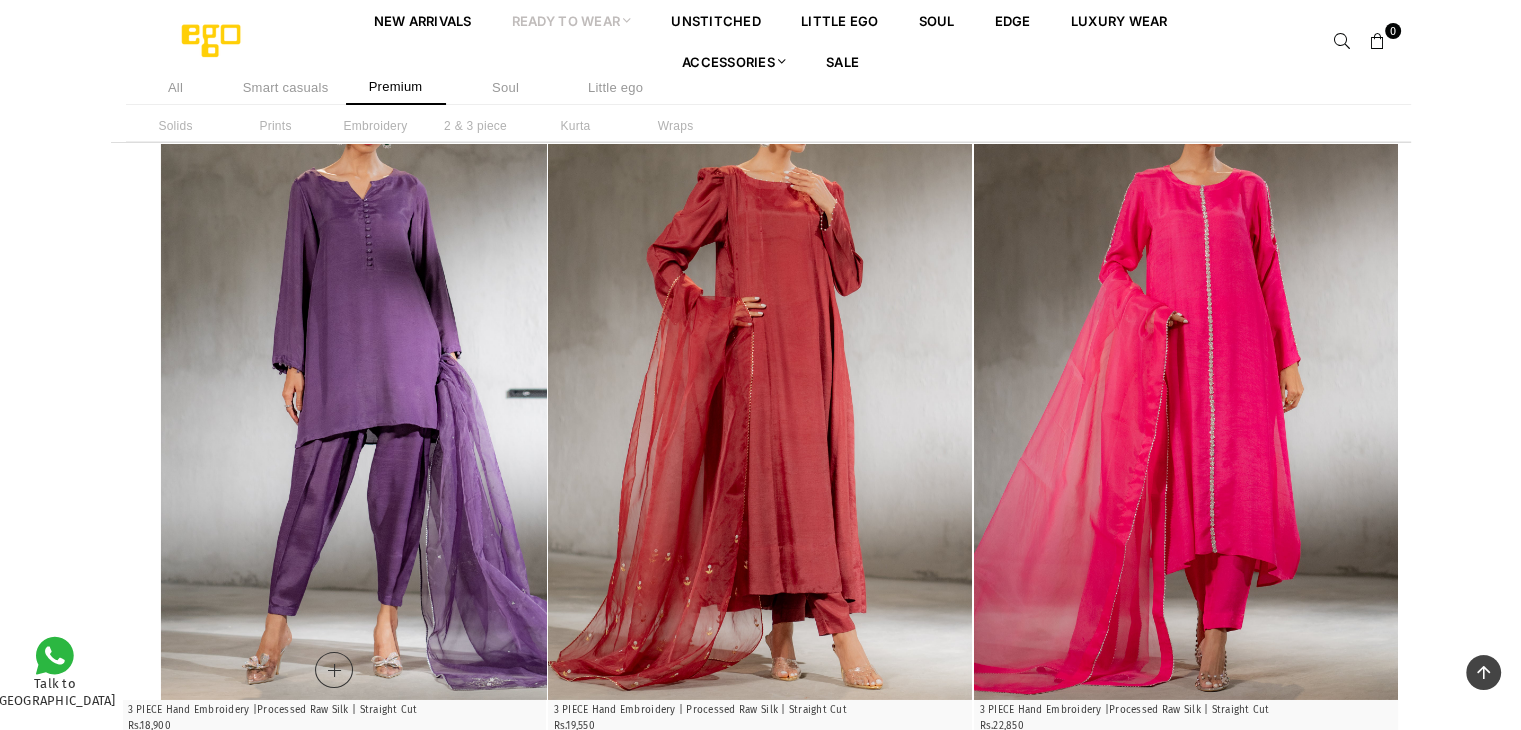 click at bounding box center (372, 382) 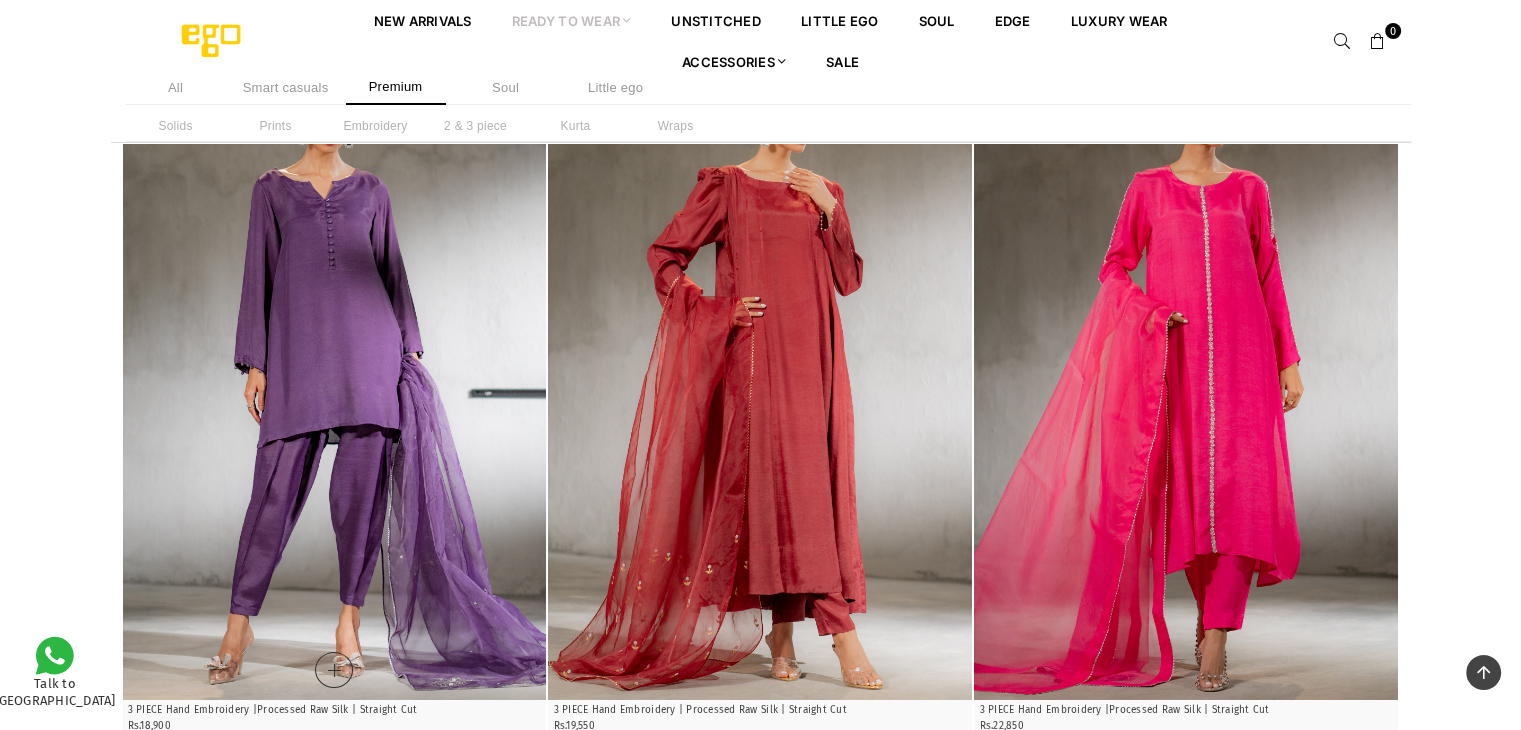 click at bounding box center [335, 382] 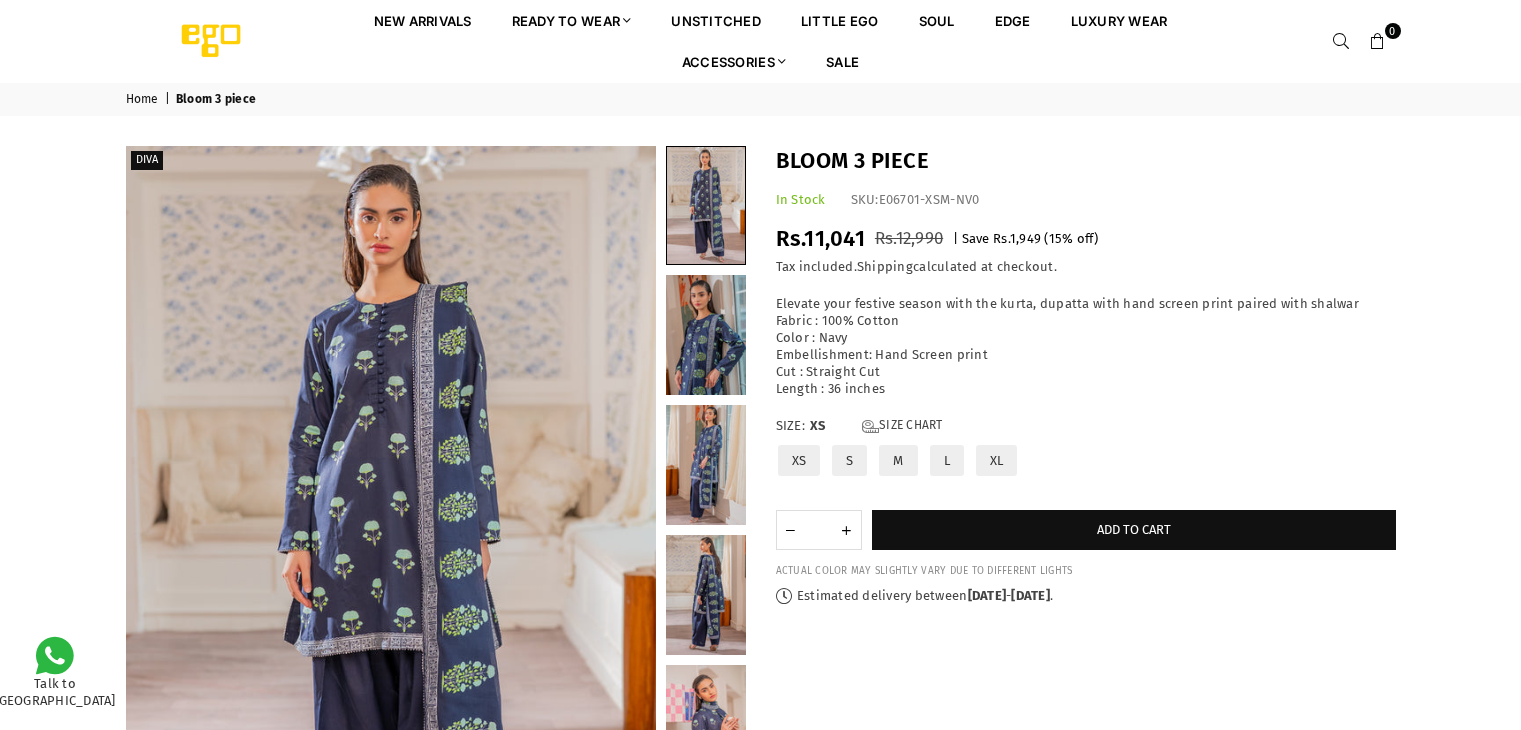 scroll, scrollTop: 0, scrollLeft: 0, axis: both 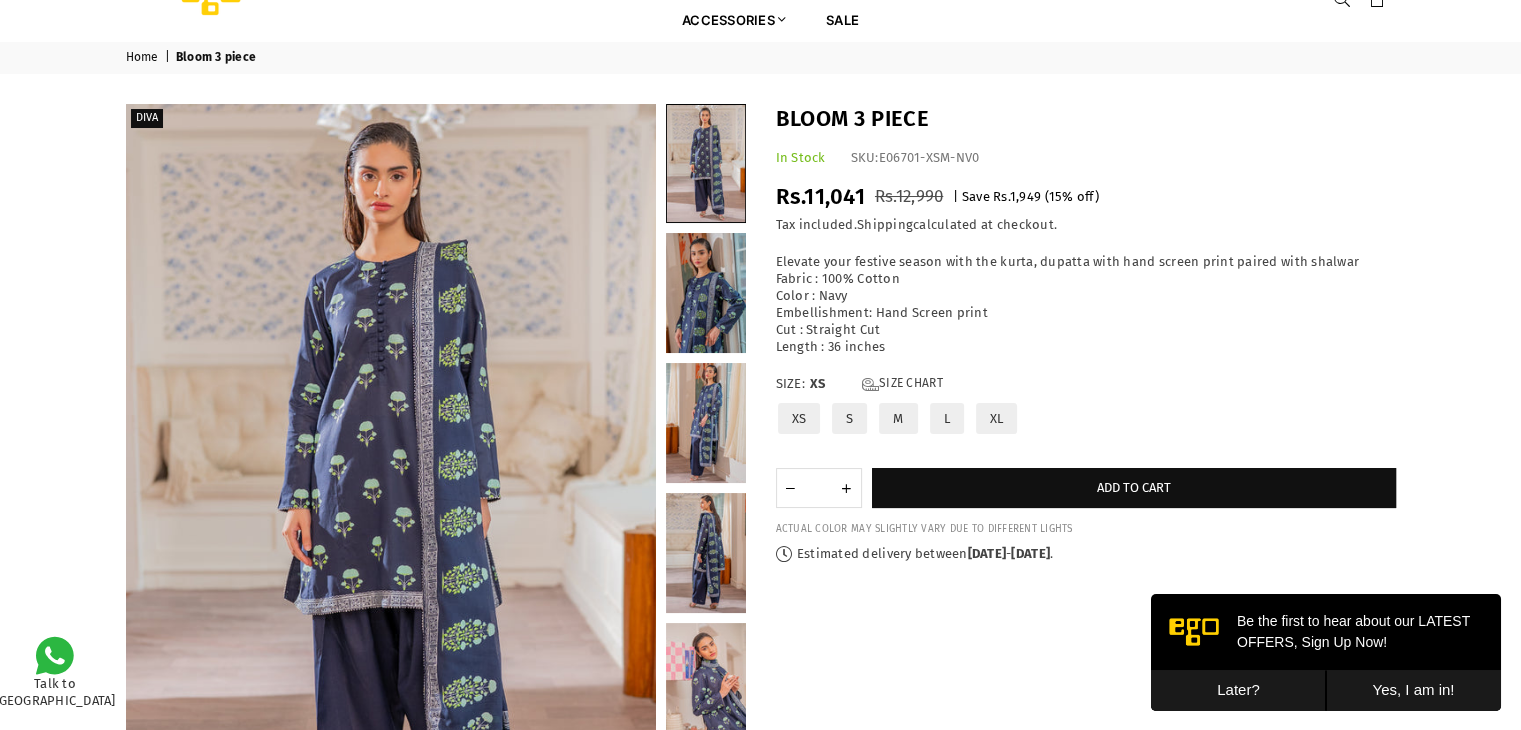 click on "Later?" at bounding box center (1238, 690) 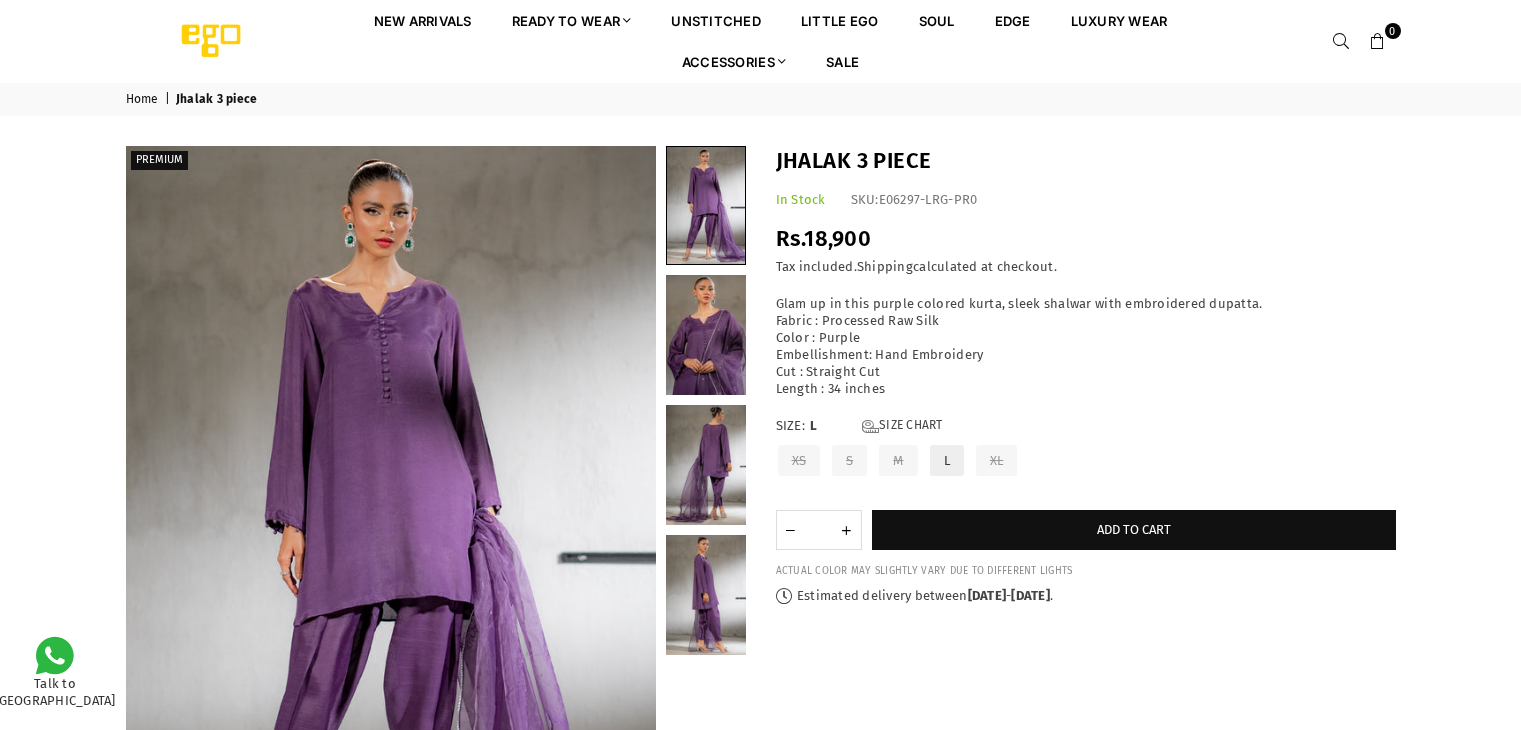 scroll, scrollTop: 0, scrollLeft: 0, axis: both 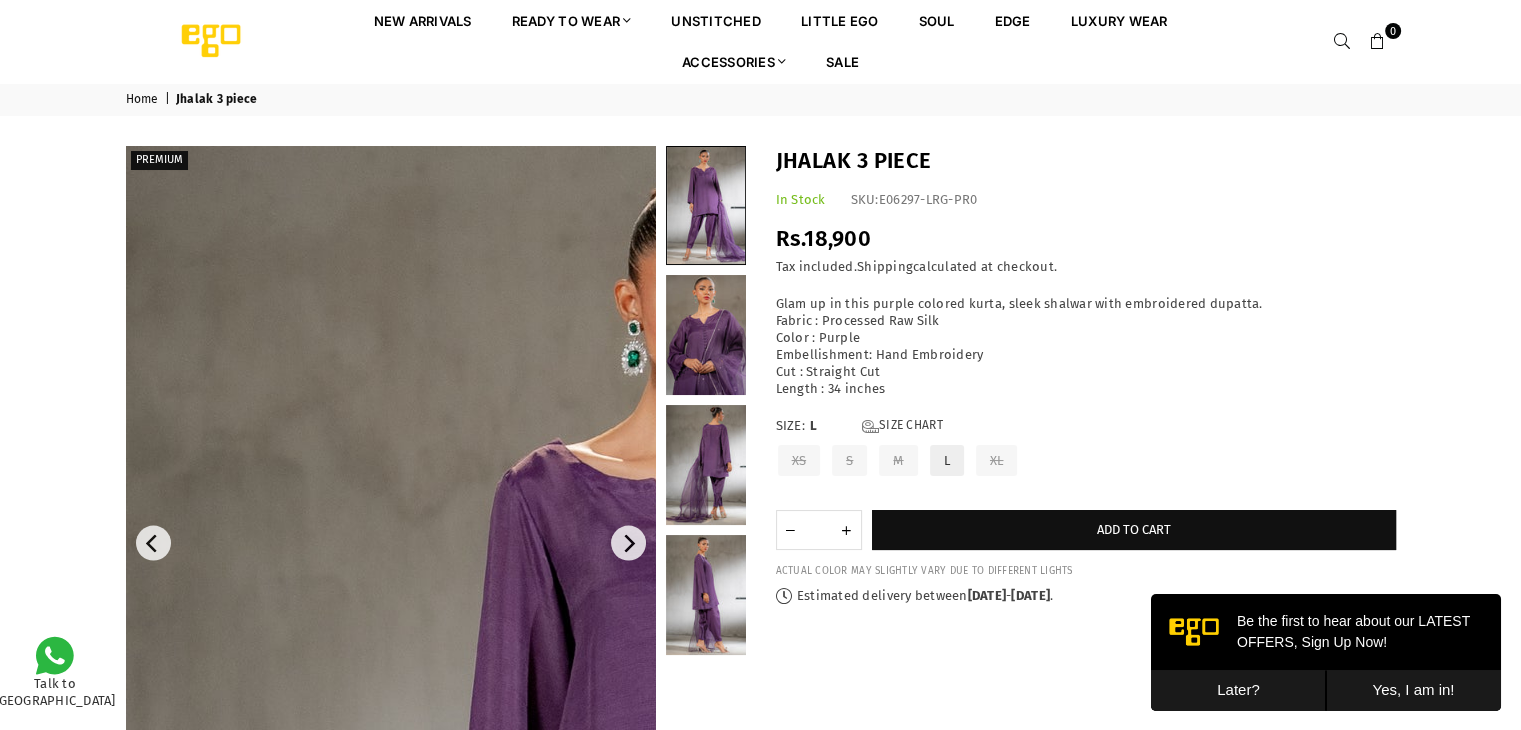 click at bounding box center [391, 543] 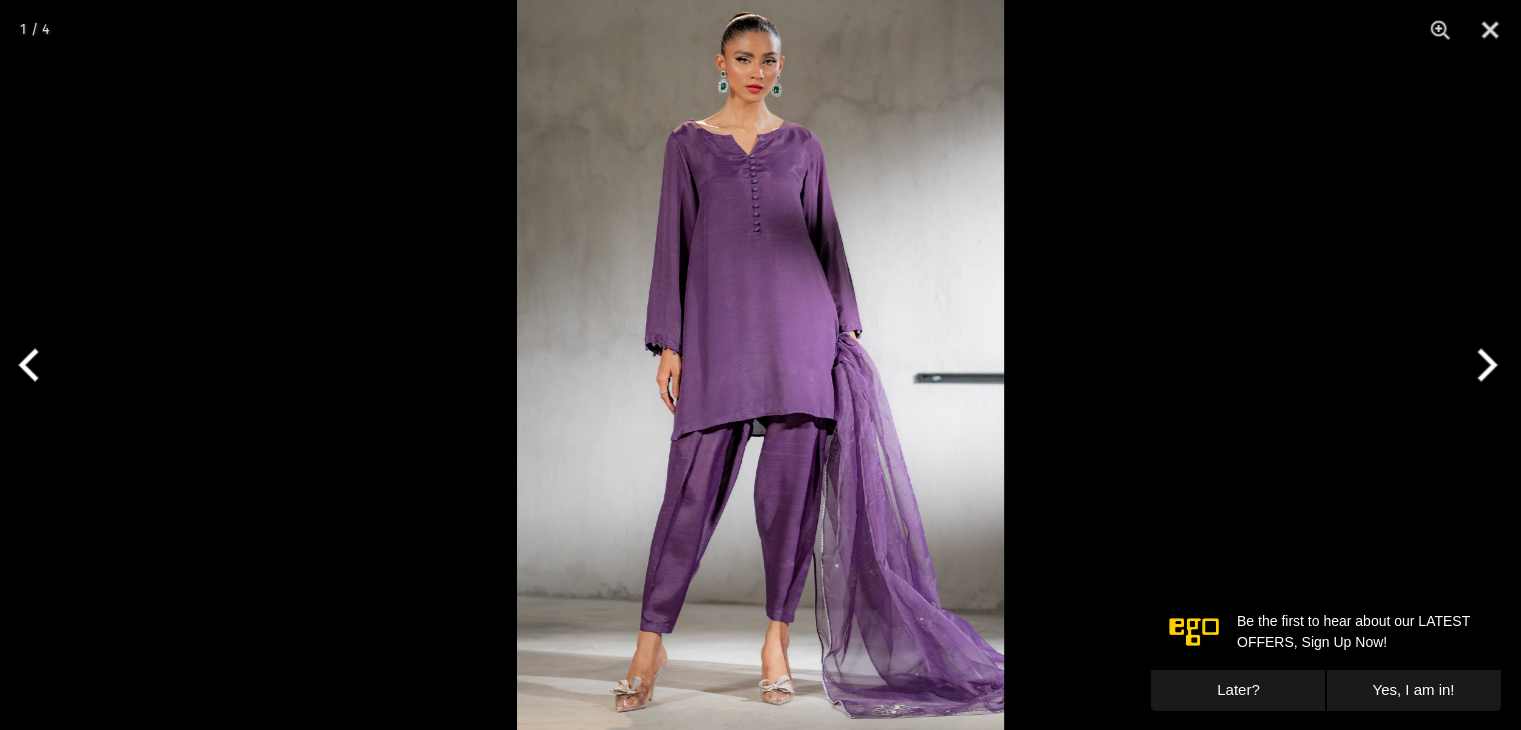 click on "Later?" at bounding box center [1238, 690] 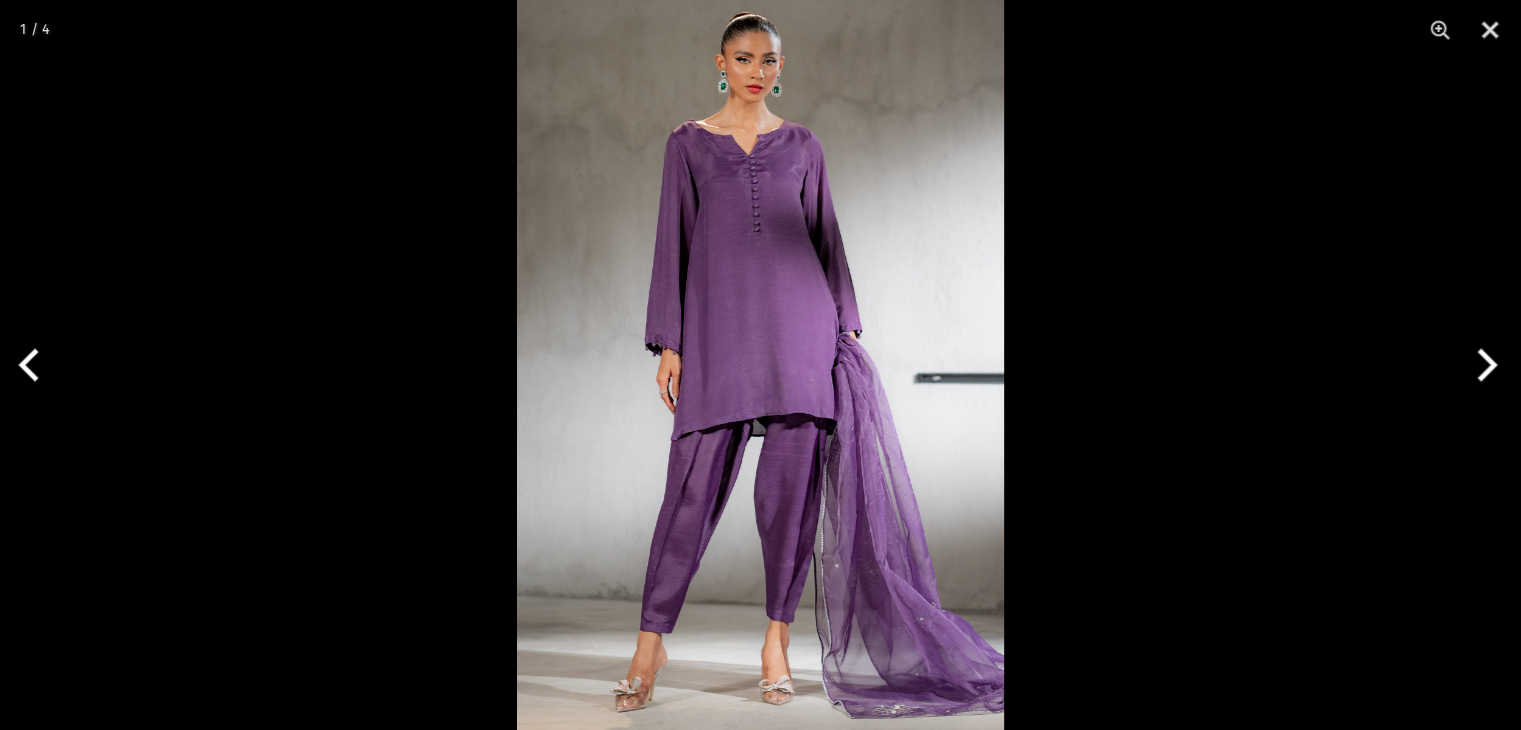 click at bounding box center (760, 365) 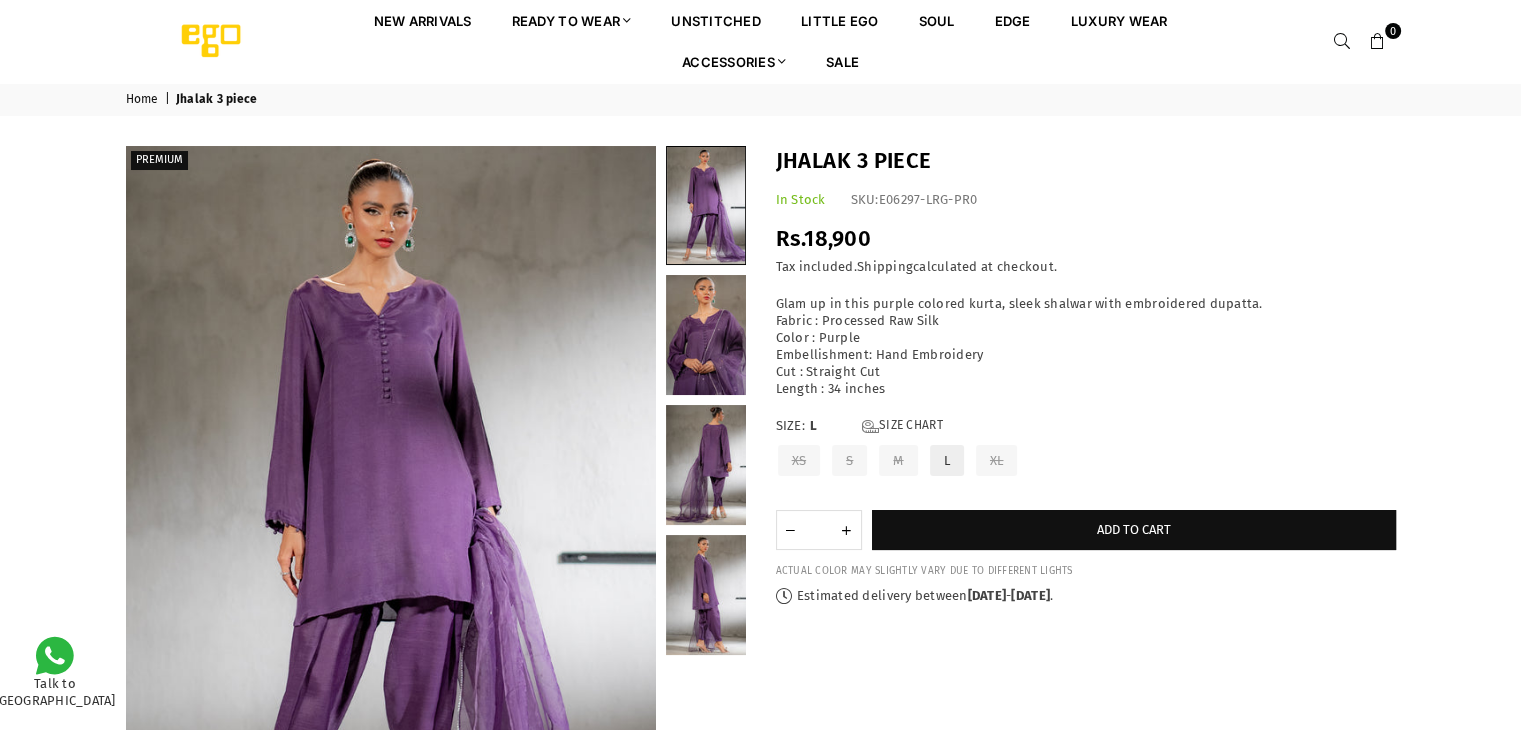 click at bounding box center (761, 1529) 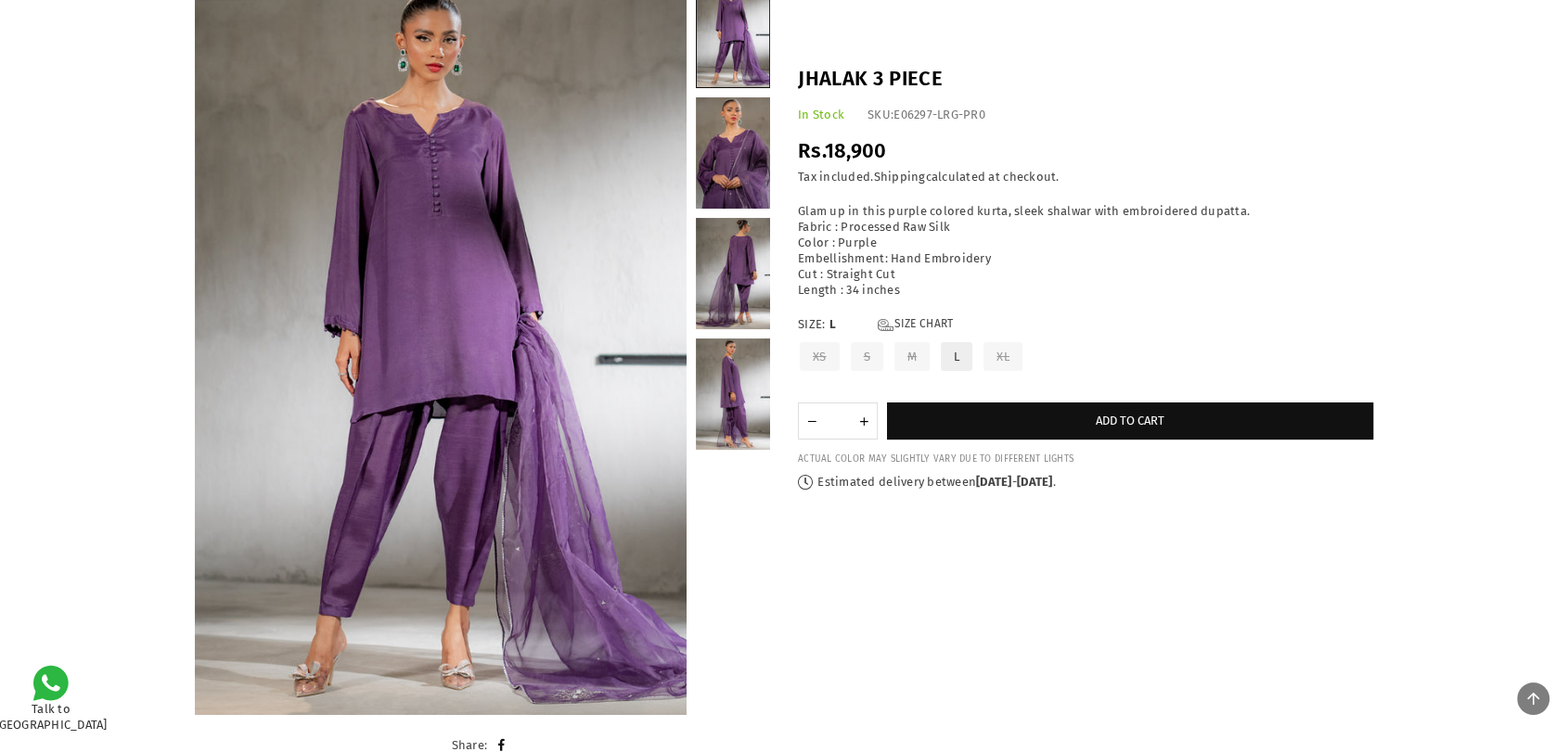 scroll, scrollTop: 0, scrollLeft: 0, axis: both 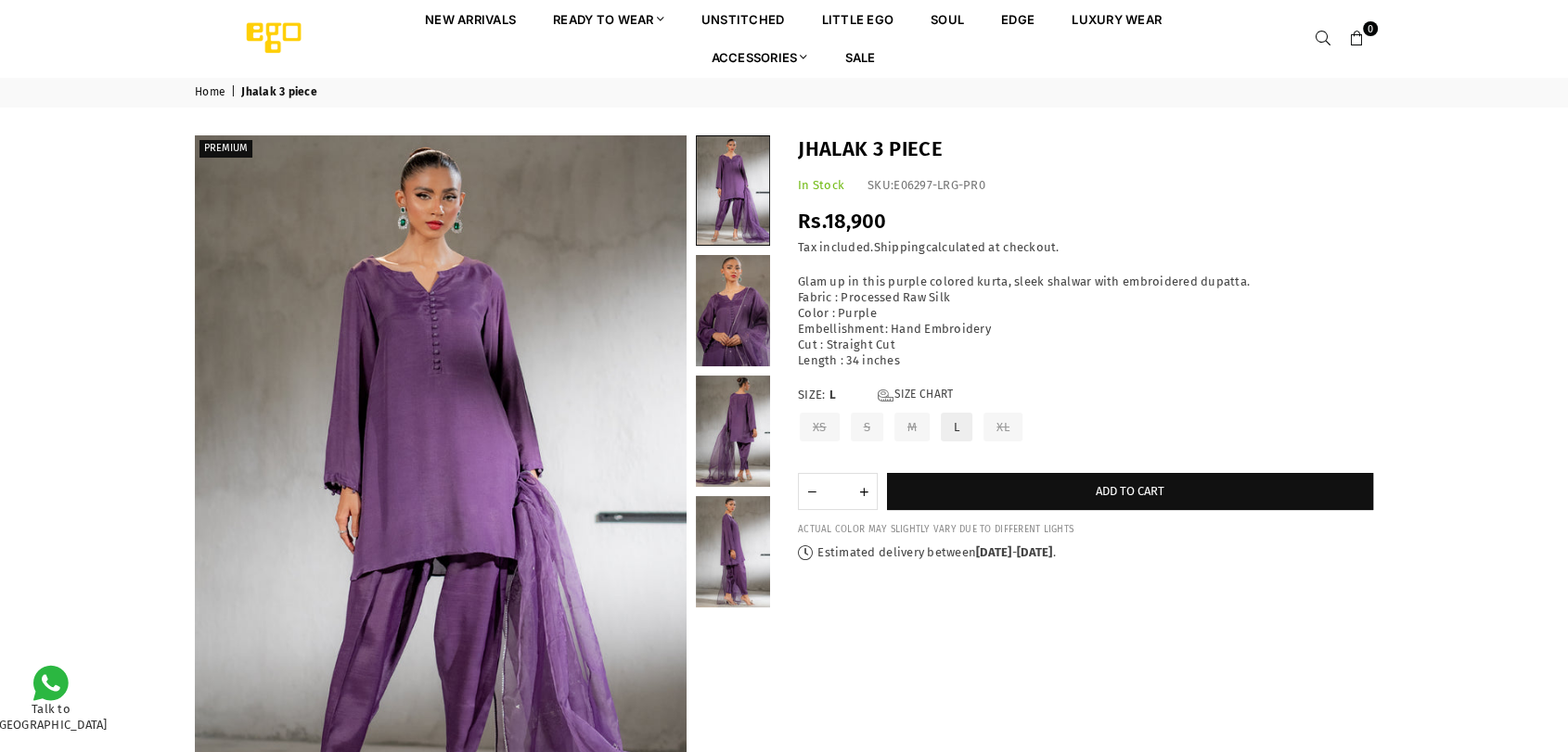 click on "Jhalak 3 piece                                          In Stock                      SKU:  E06297-LRG-PR0                                                                       Regular price                        Rs.18,900                        Rs.0                                                                                        |                             Save                            Rs.-18,900                            ( Liquid error (sections/product-template line 204): divided by 0 % off)                                                                                   /                                                                                           Tax included.                       Shipping  calculated at checkout.                                                                                                     Glam up in this purple colored kurta, sleek shalwar with embroidered dupatta. Fabric : Processed Raw Silk Color : Purple Cut : Straight Cut" at bounding box center (1086, 348) 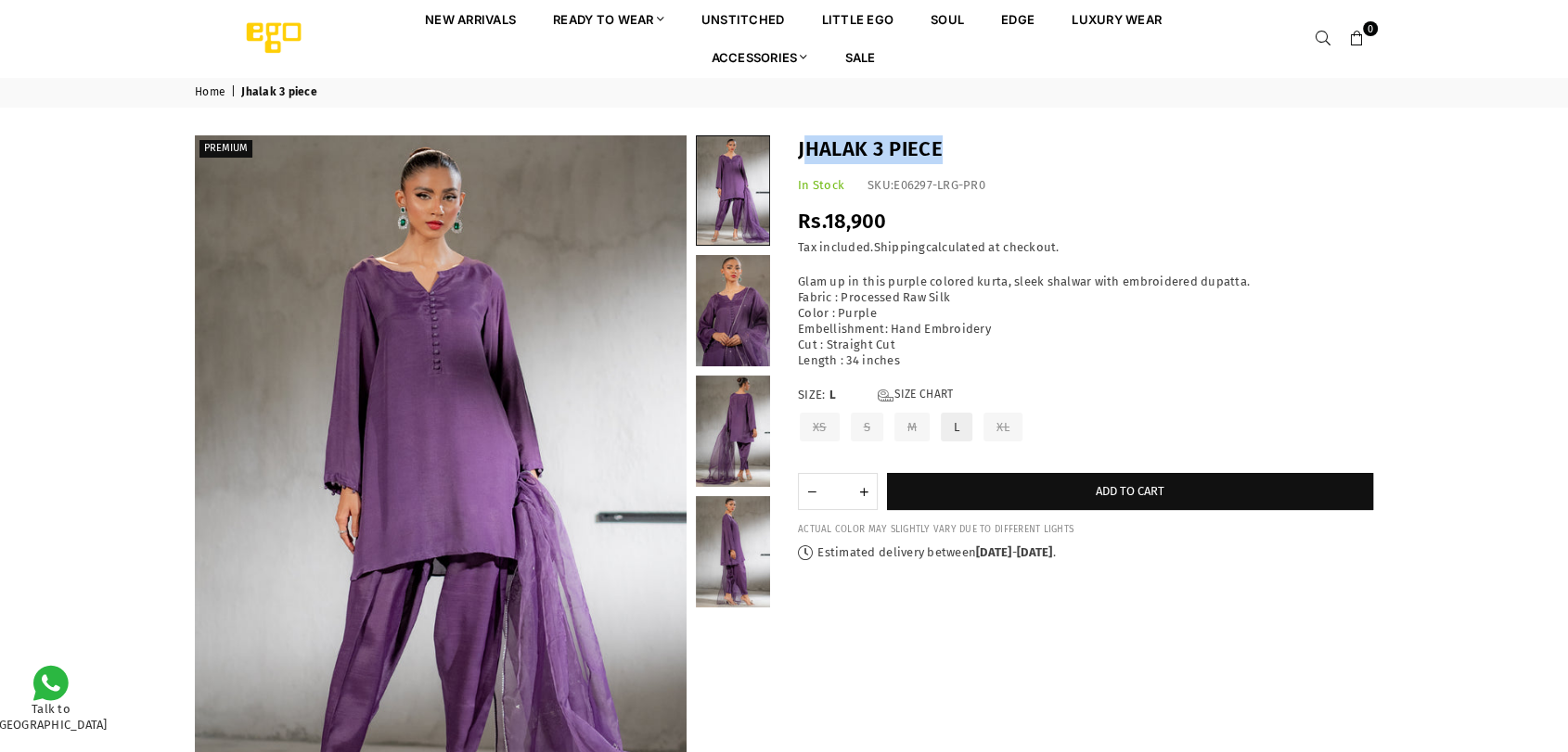 drag, startPoint x: 804, startPoint y: 147, endPoint x: 958, endPoint y: 141, distance: 154.11684 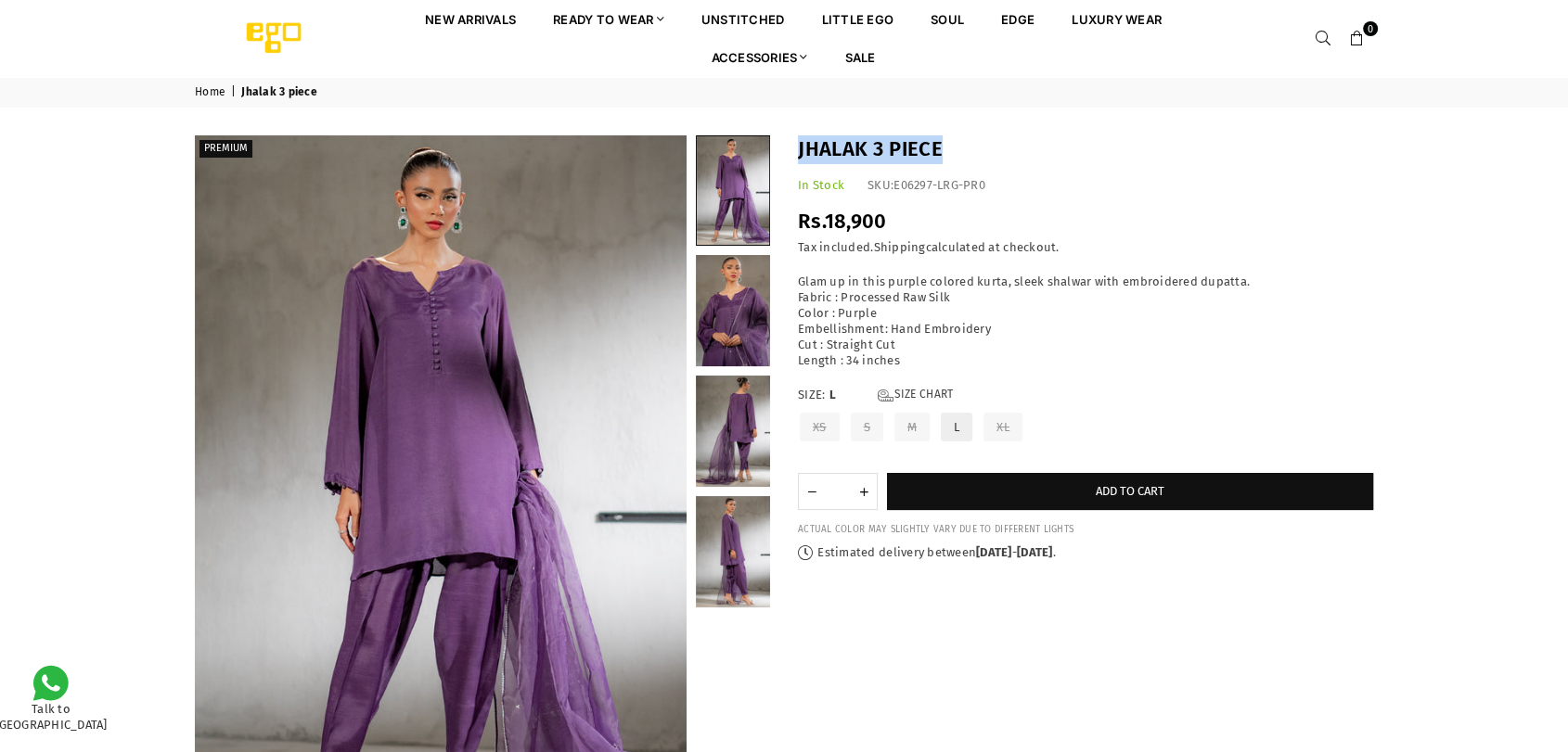 drag, startPoint x: 797, startPoint y: 143, endPoint x: 991, endPoint y: 144, distance: 194.0026 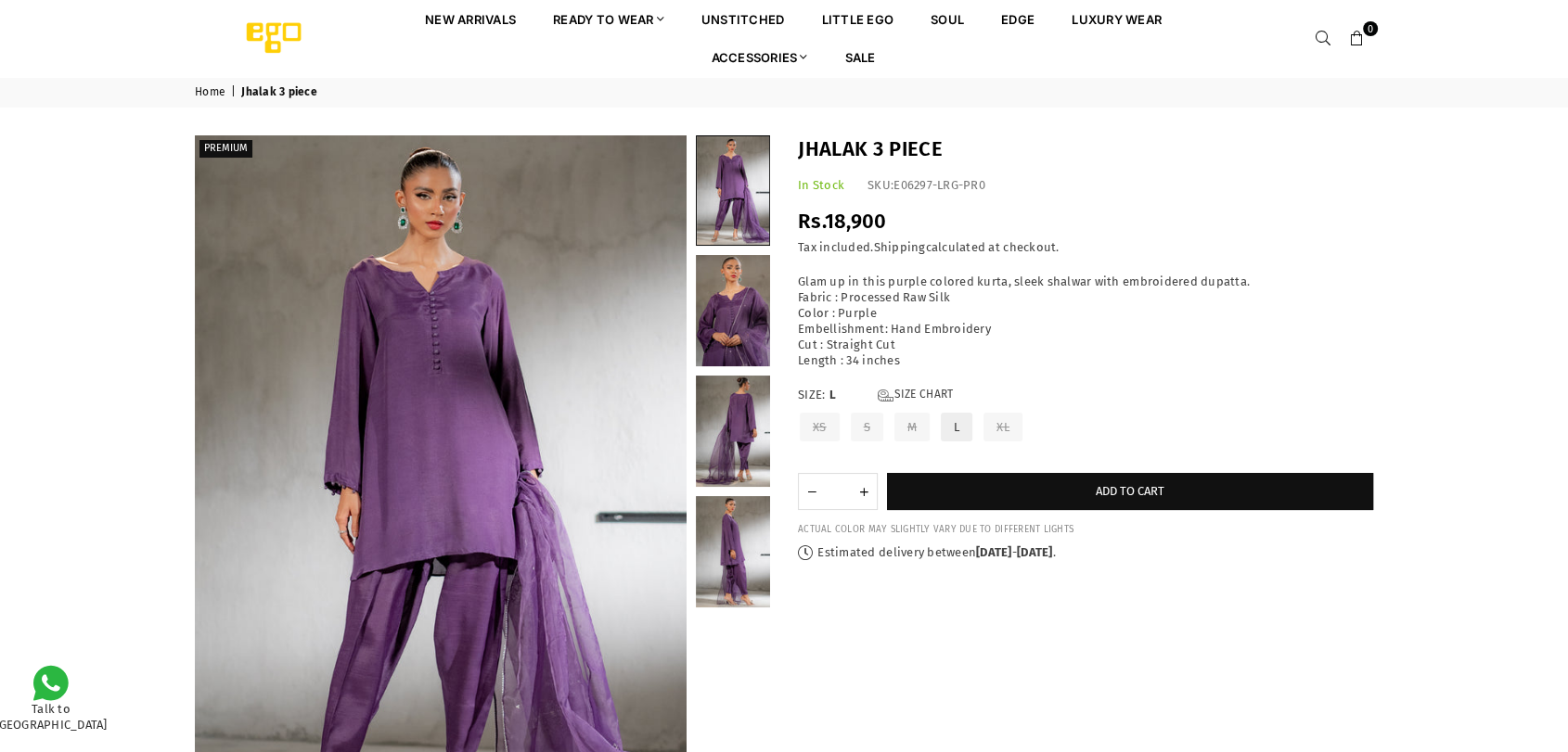 click on "Home | Jhalak 3 piece
PREMIUM" at bounding box center (784, 505) 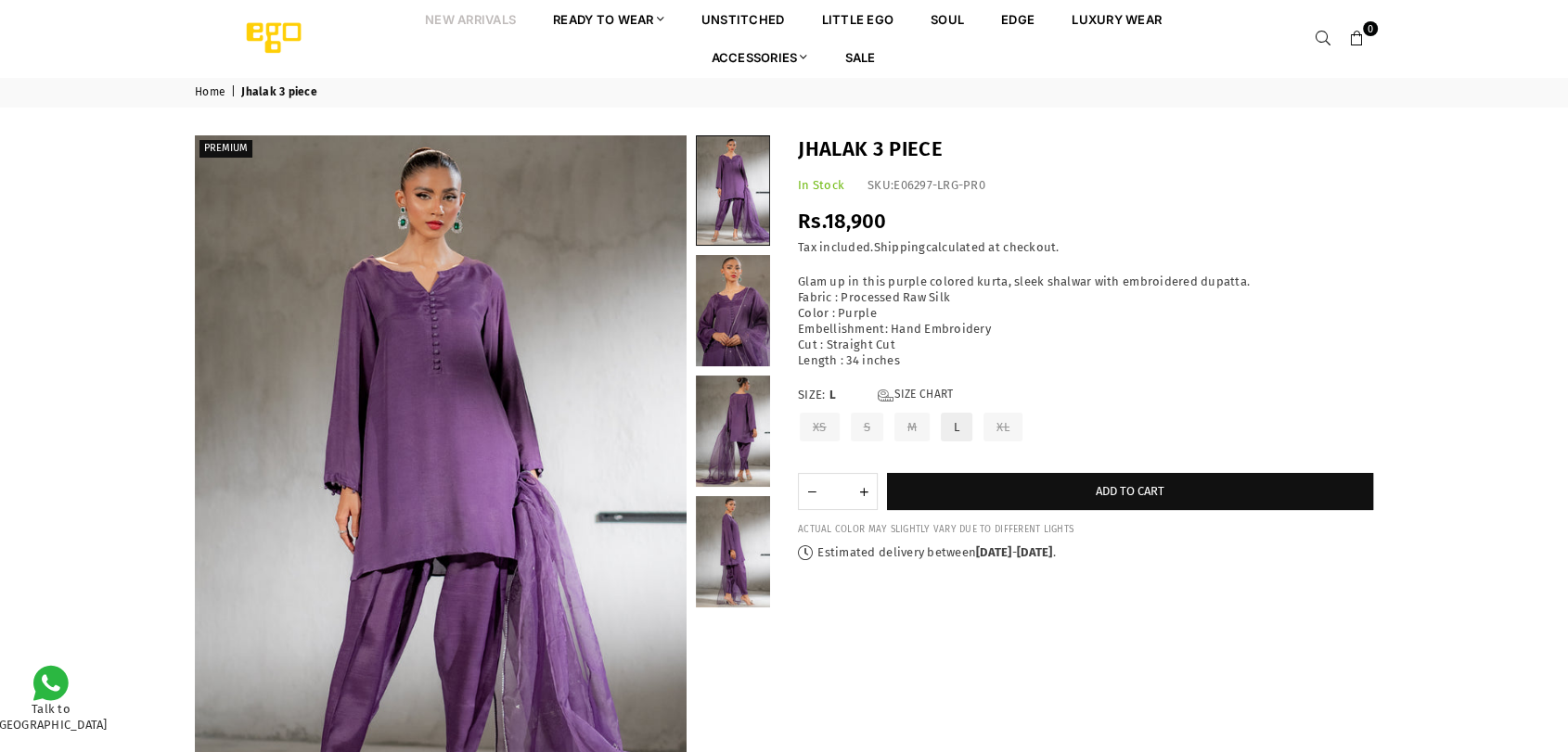 click on "New Arrivals" at bounding box center [470, 19] 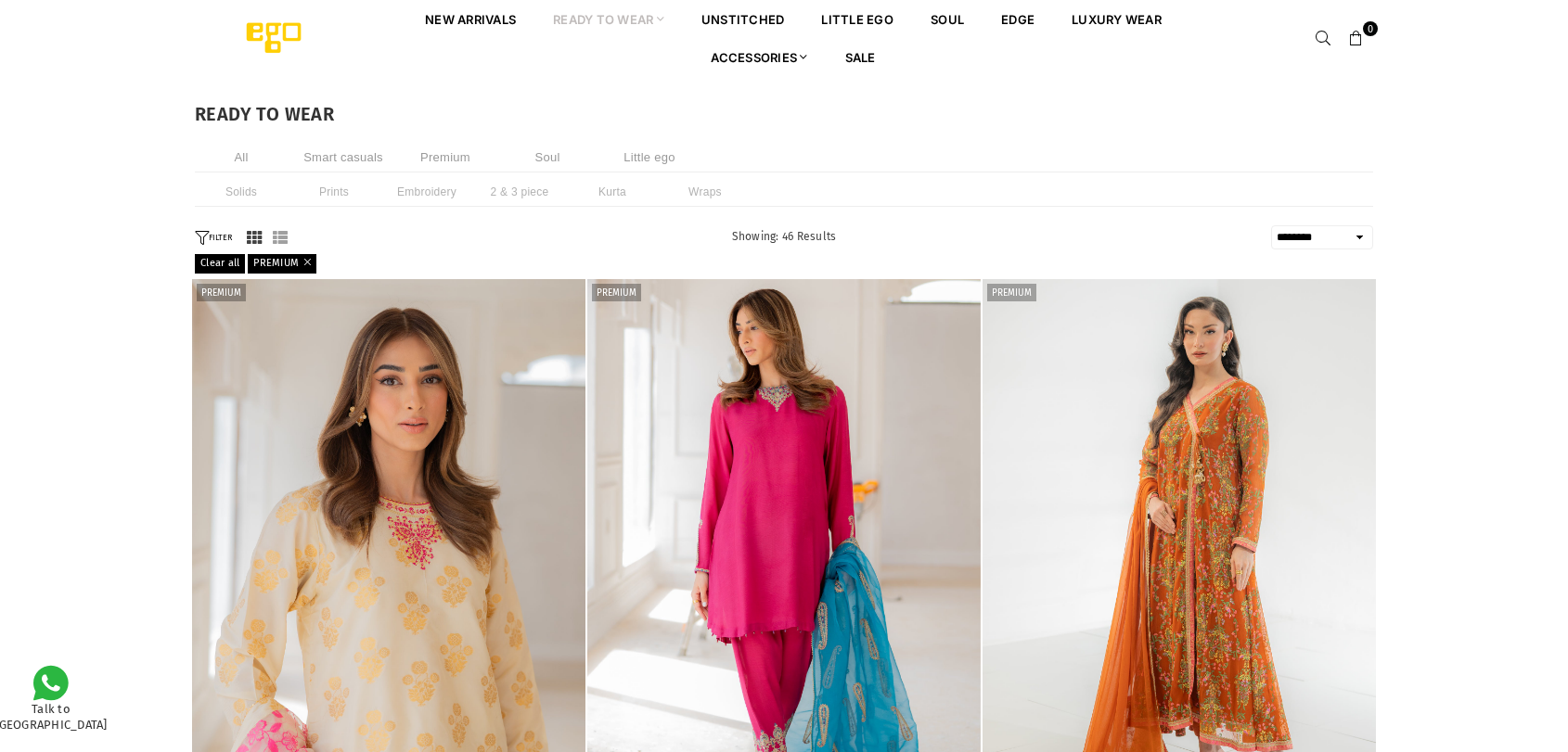 select on "******" 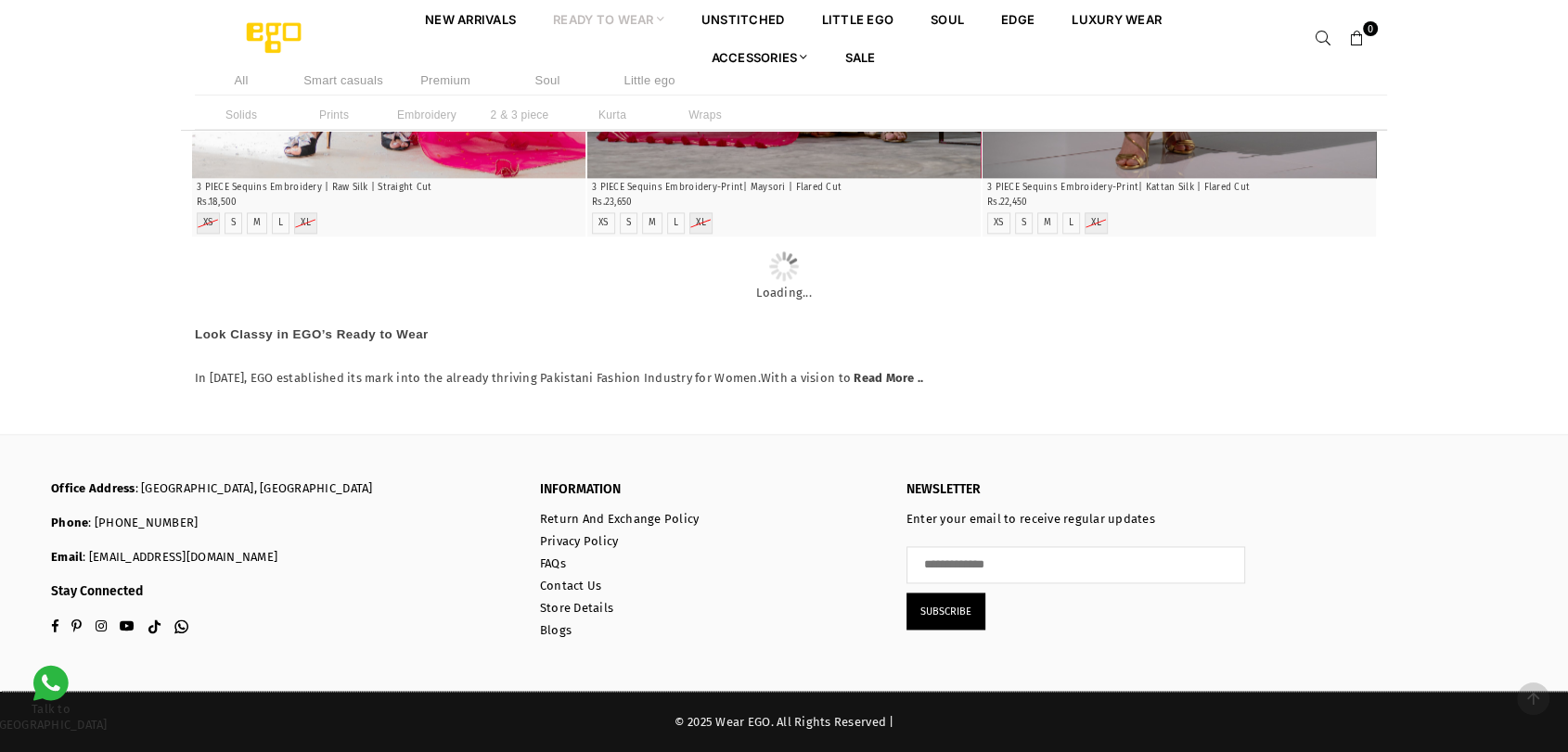 scroll, scrollTop: 2552, scrollLeft: 0, axis: vertical 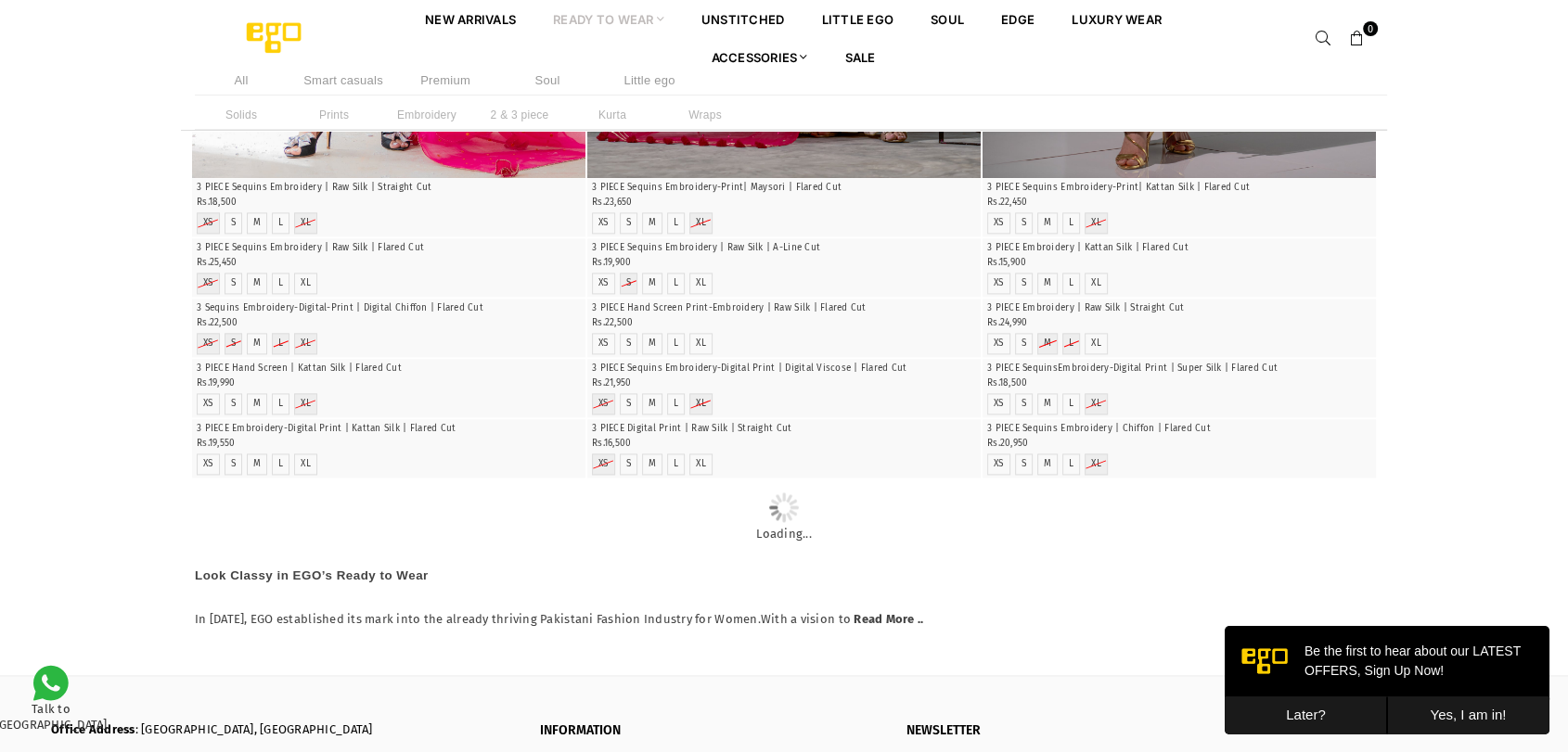 click on "Solids" at bounding box center [241, 115] 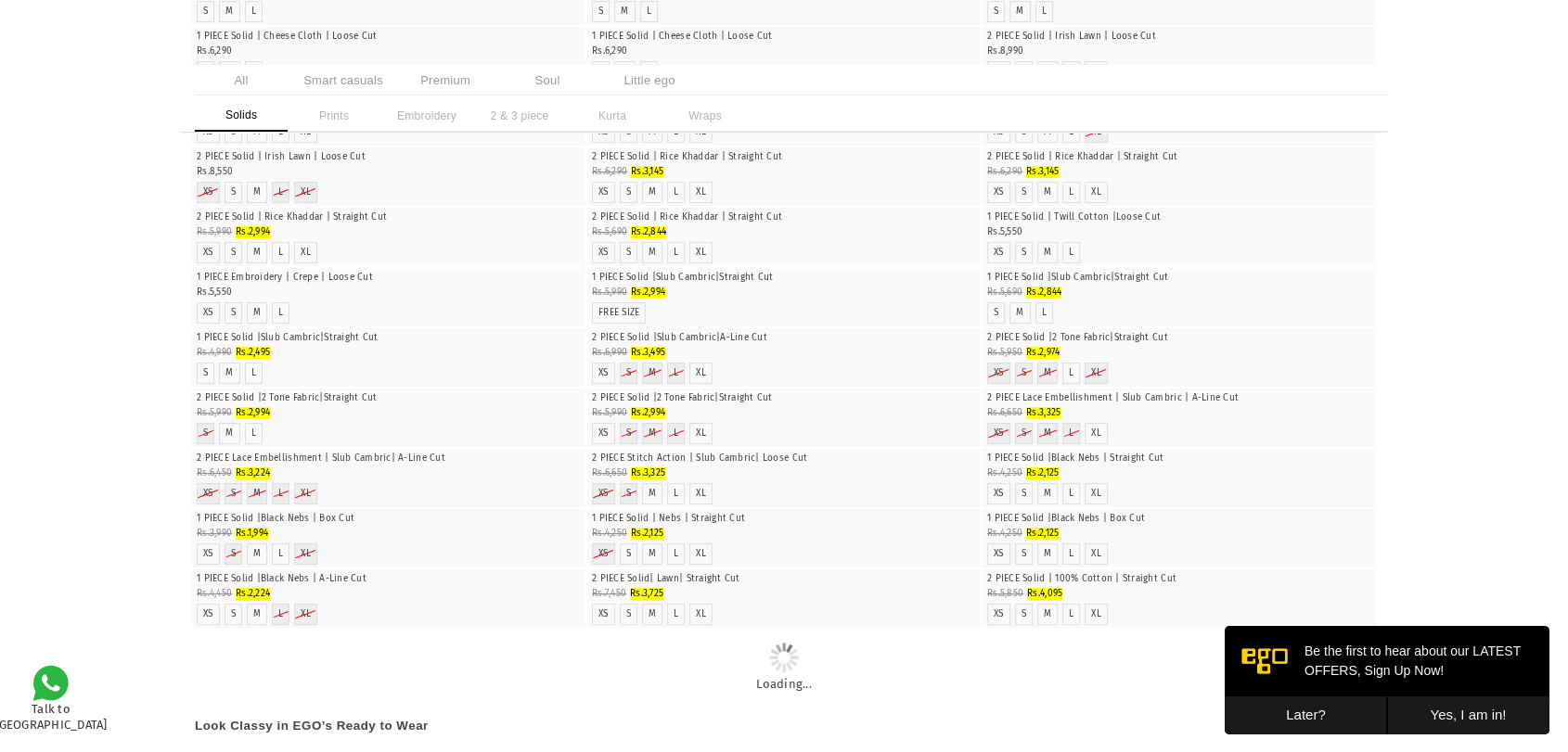scroll, scrollTop: 0, scrollLeft: 0, axis: both 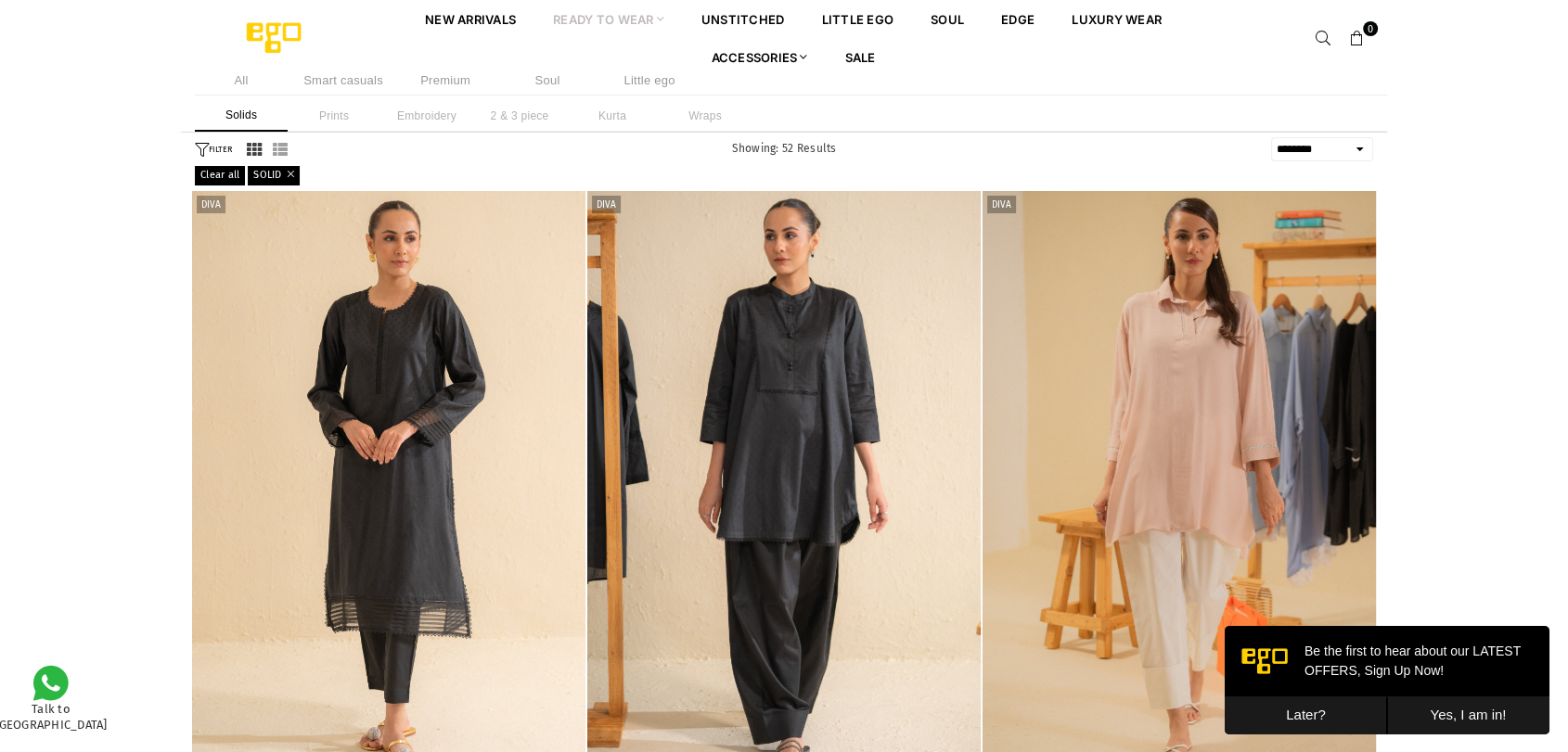 click on "Prints" at bounding box center (334, 116) 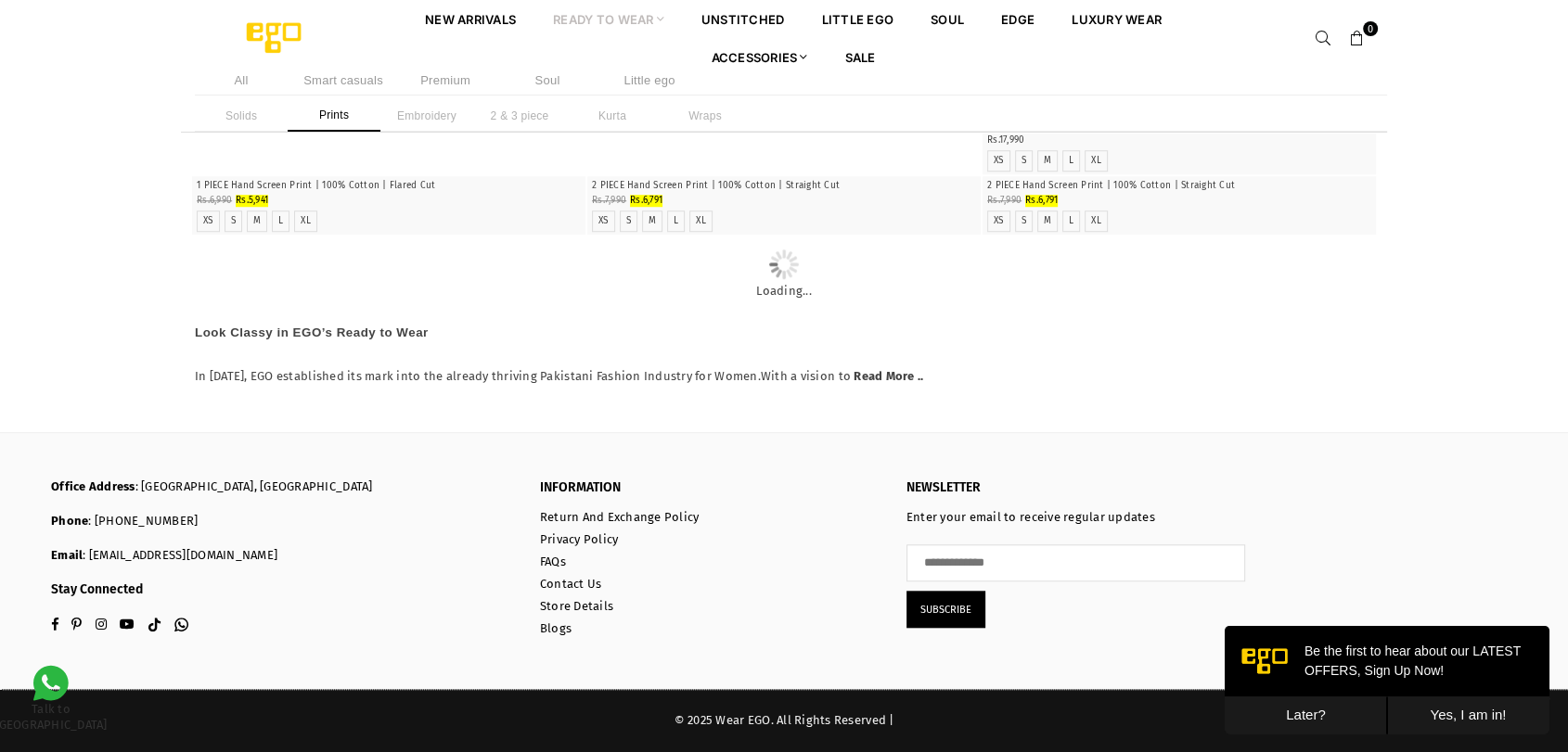 scroll, scrollTop: 7864, scrollLeft: 0, axis: vertical 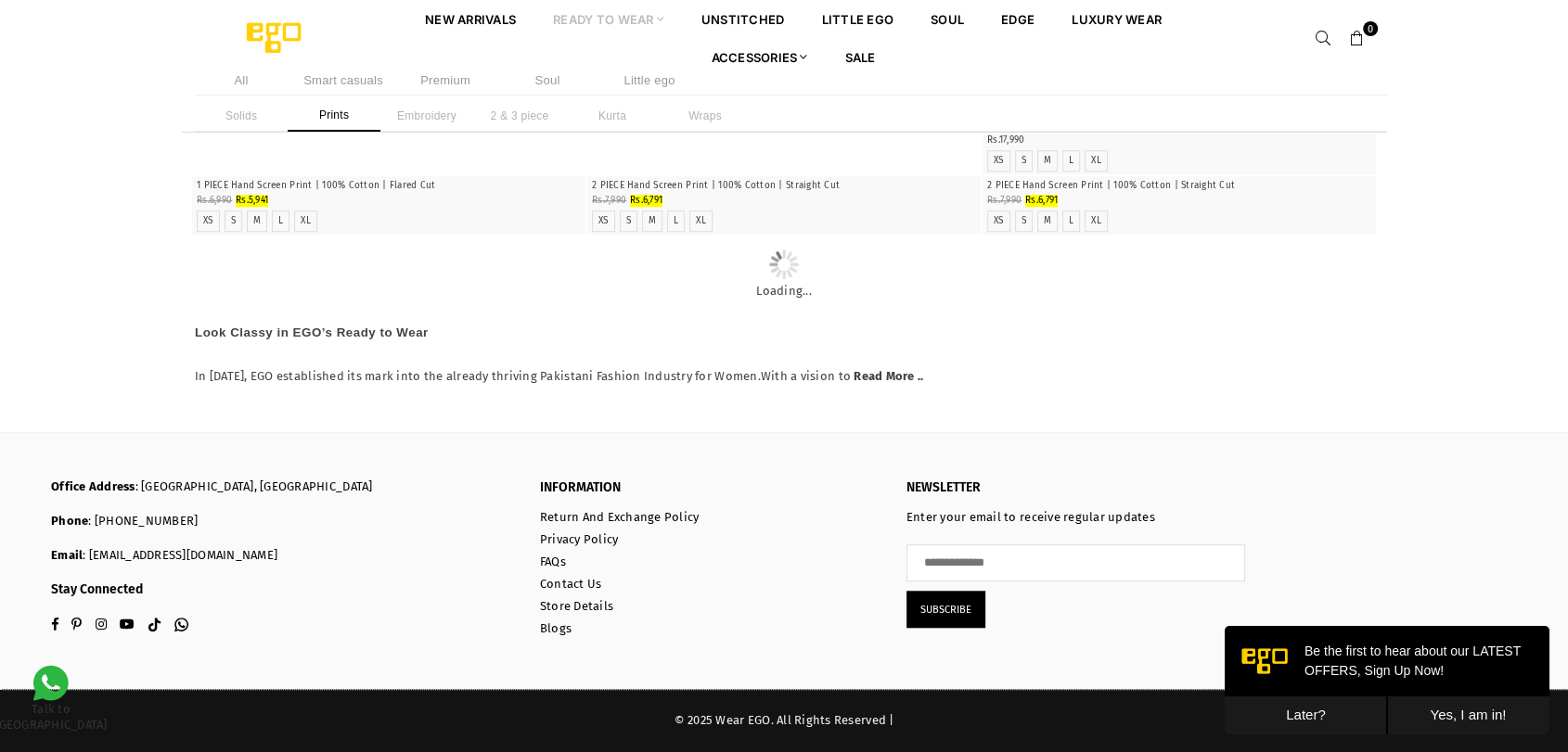click on "Later?" at bounding box center [1305, 715] 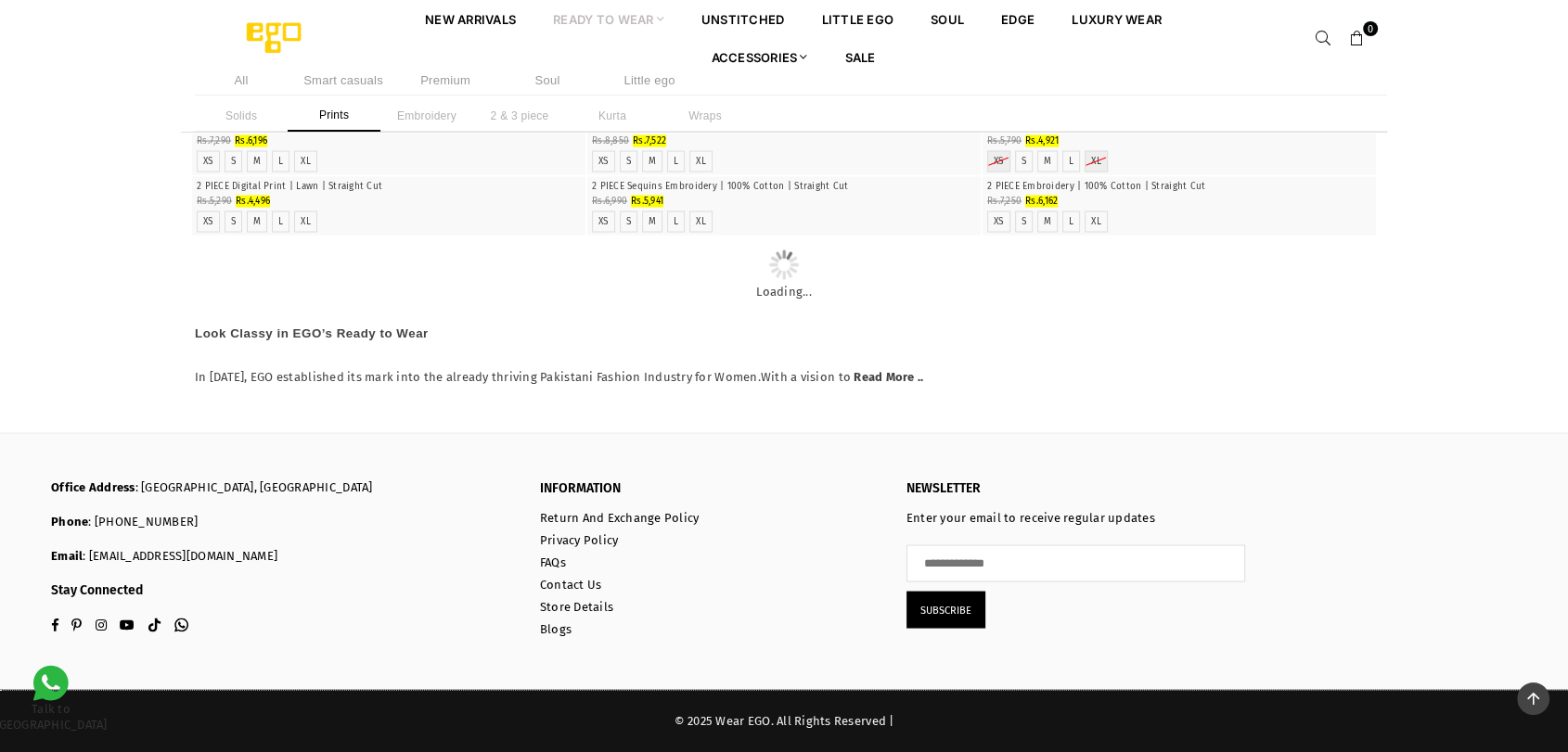 scroll, scrollTop: 15622, scrollLeft: 0, axis: vertical 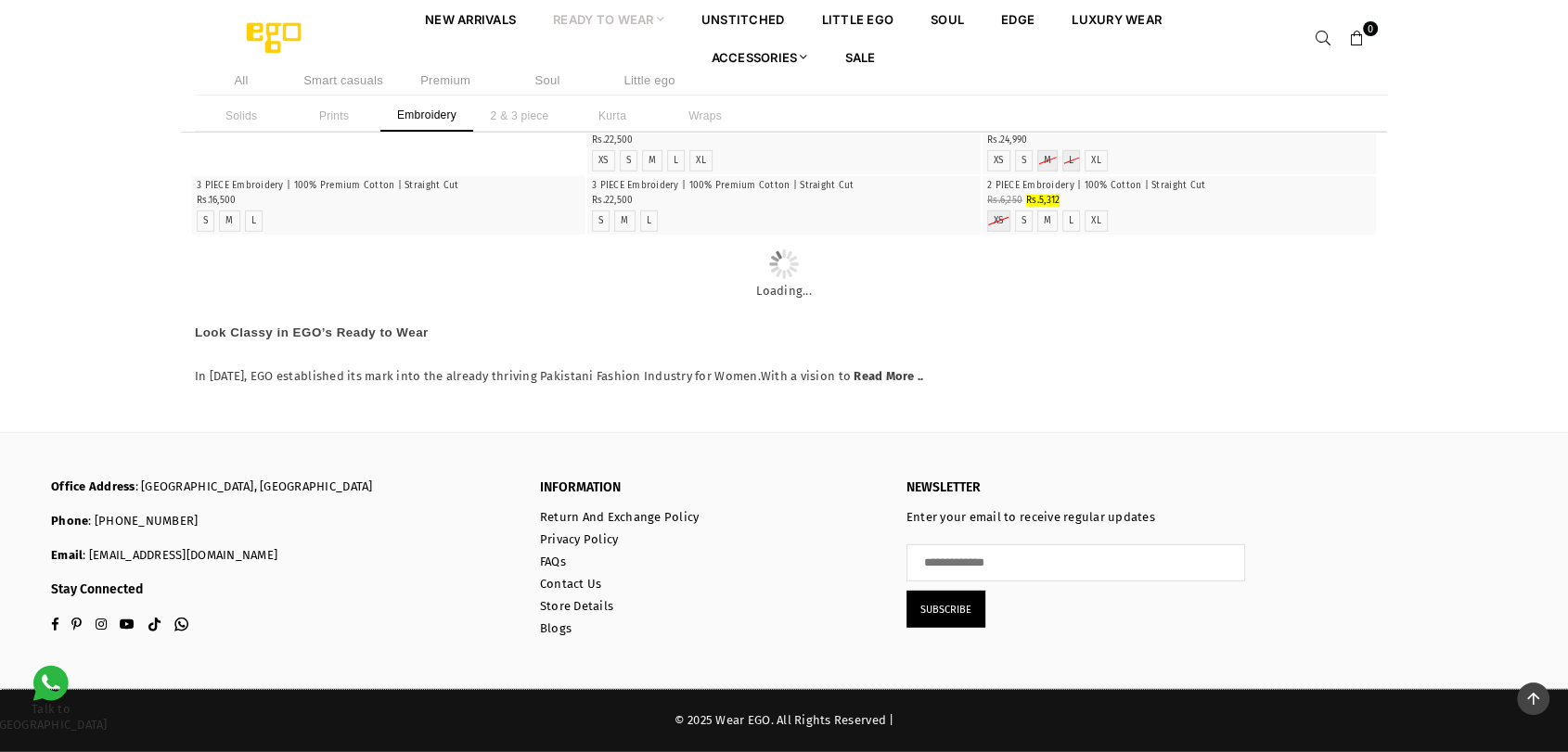 click on "2 & 3 piece" at bounding box center (520, 116) 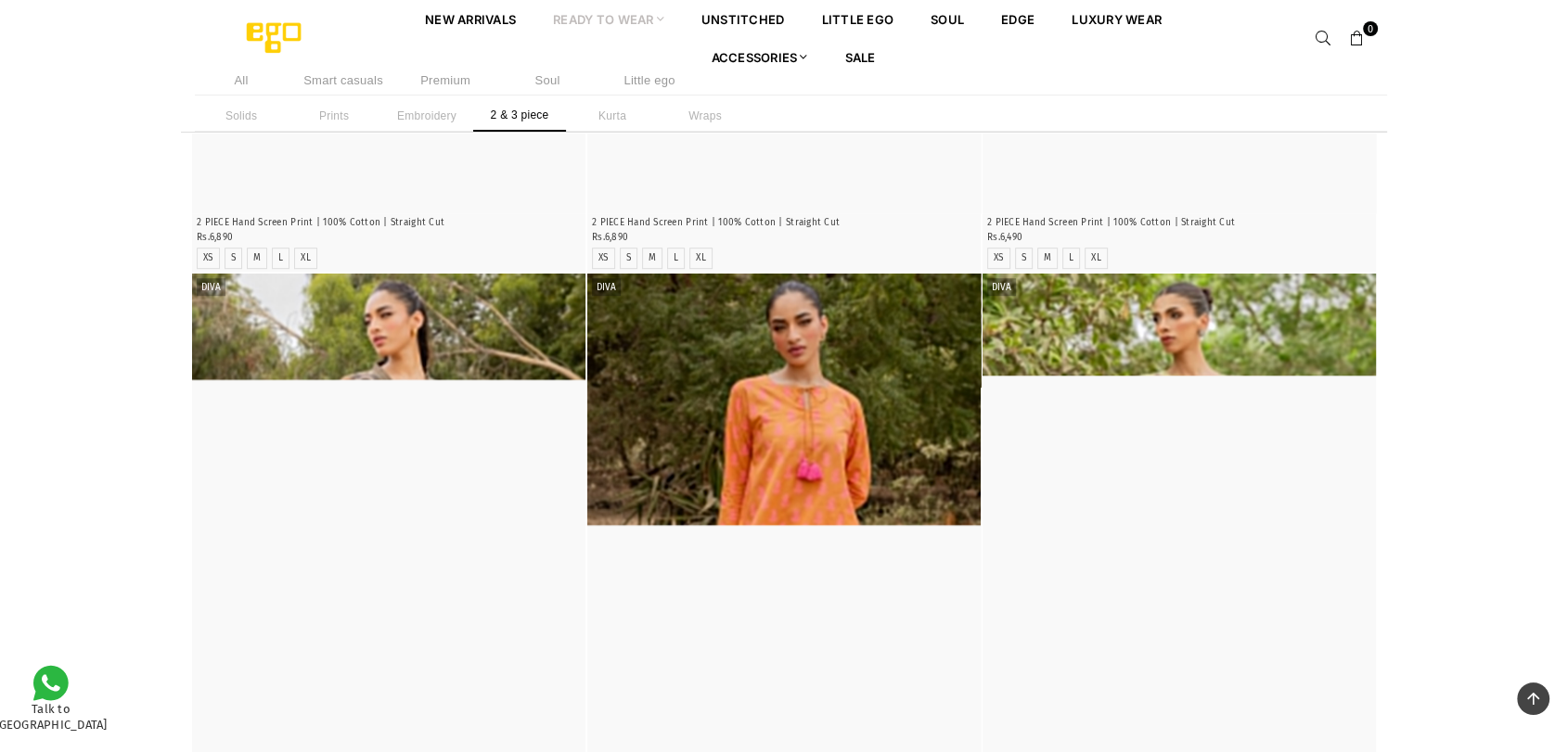 scroll, scrollTop: 8531, scrollLeft: 0, axis: vertical 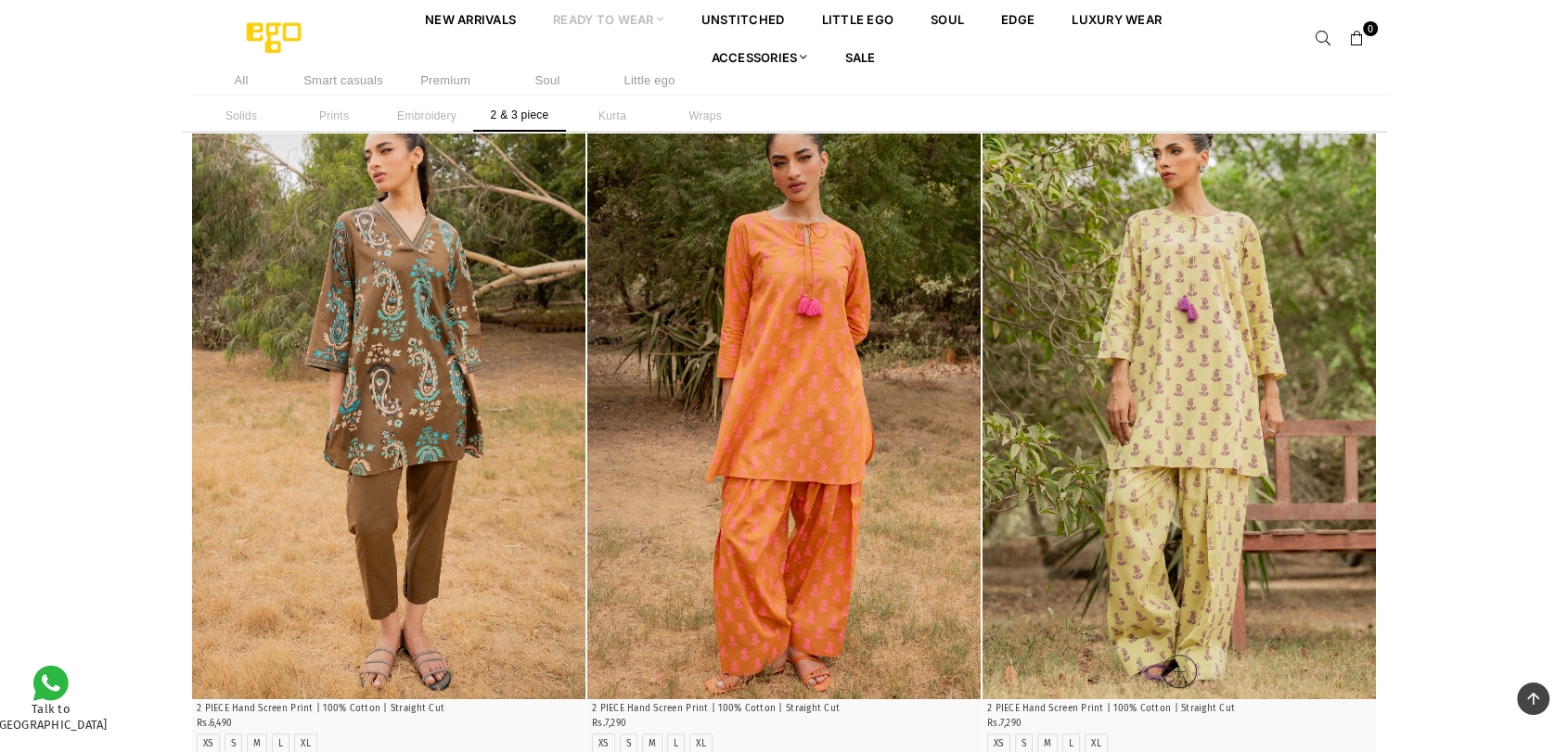 click at bounding box center (1179, 404) 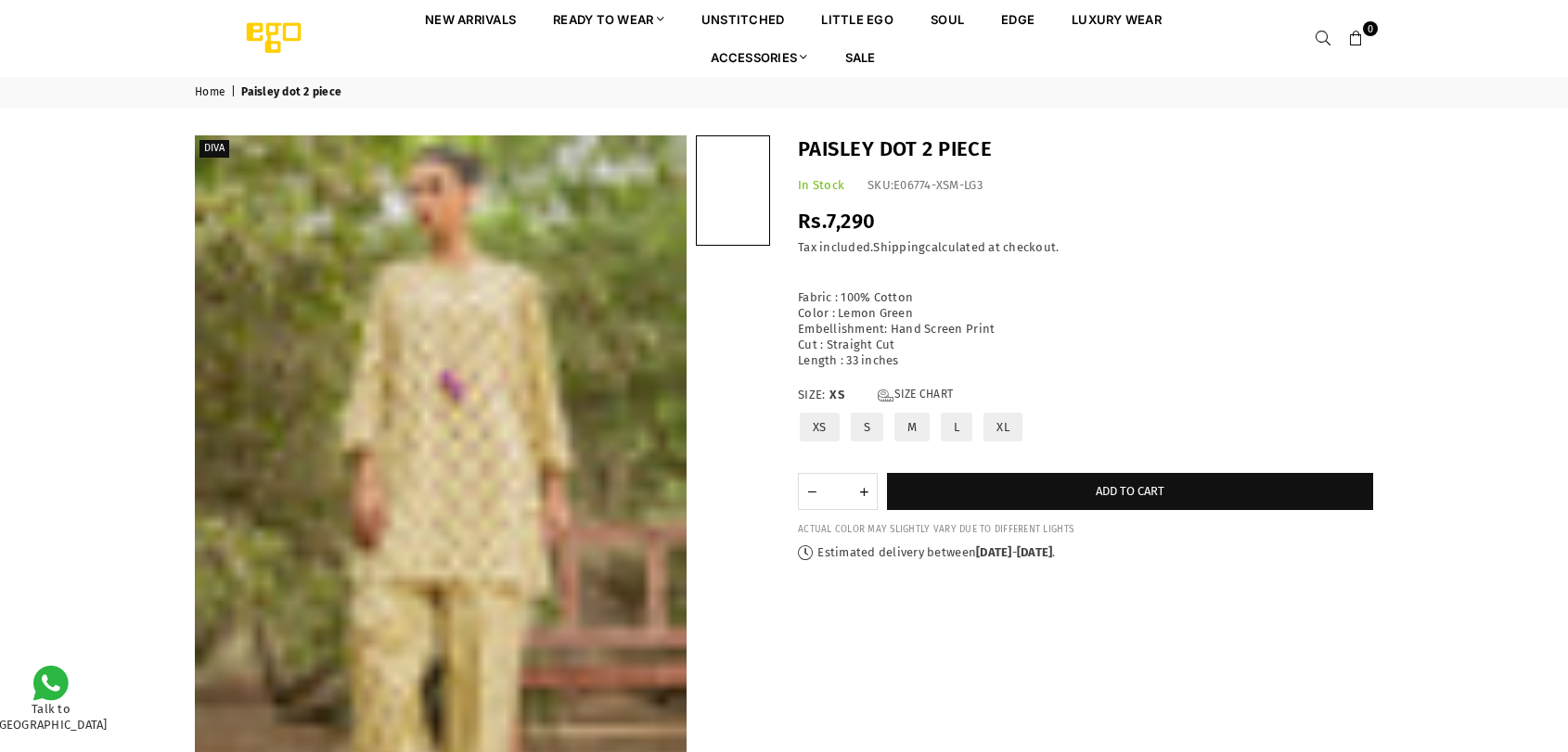scroll, scrollTop: 0, scrollLeft: 0, axis: both 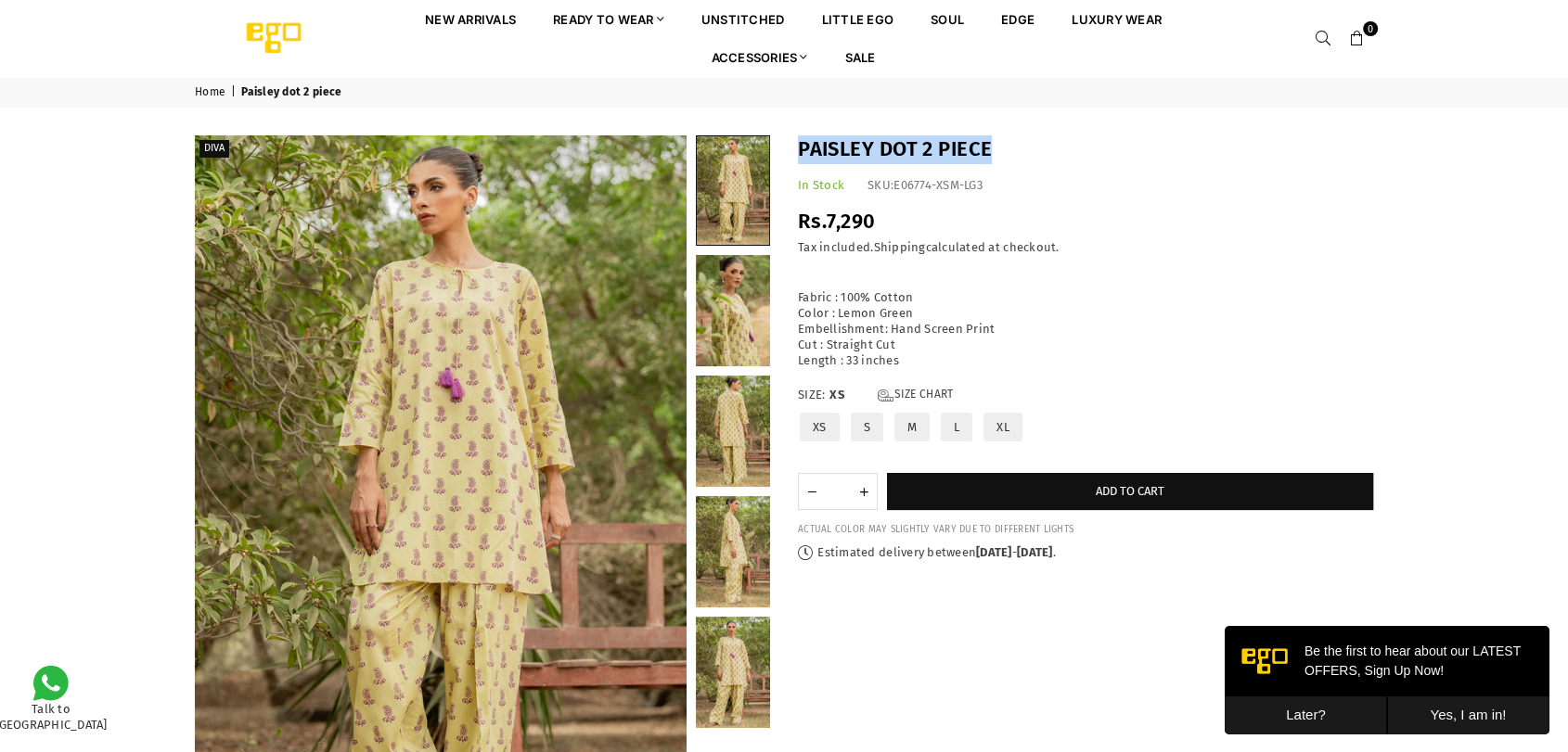 drag, startPoint x: 801, startPoint y: 139, endPoint x: 1019, endPoint y: 124, distance: 218.51545 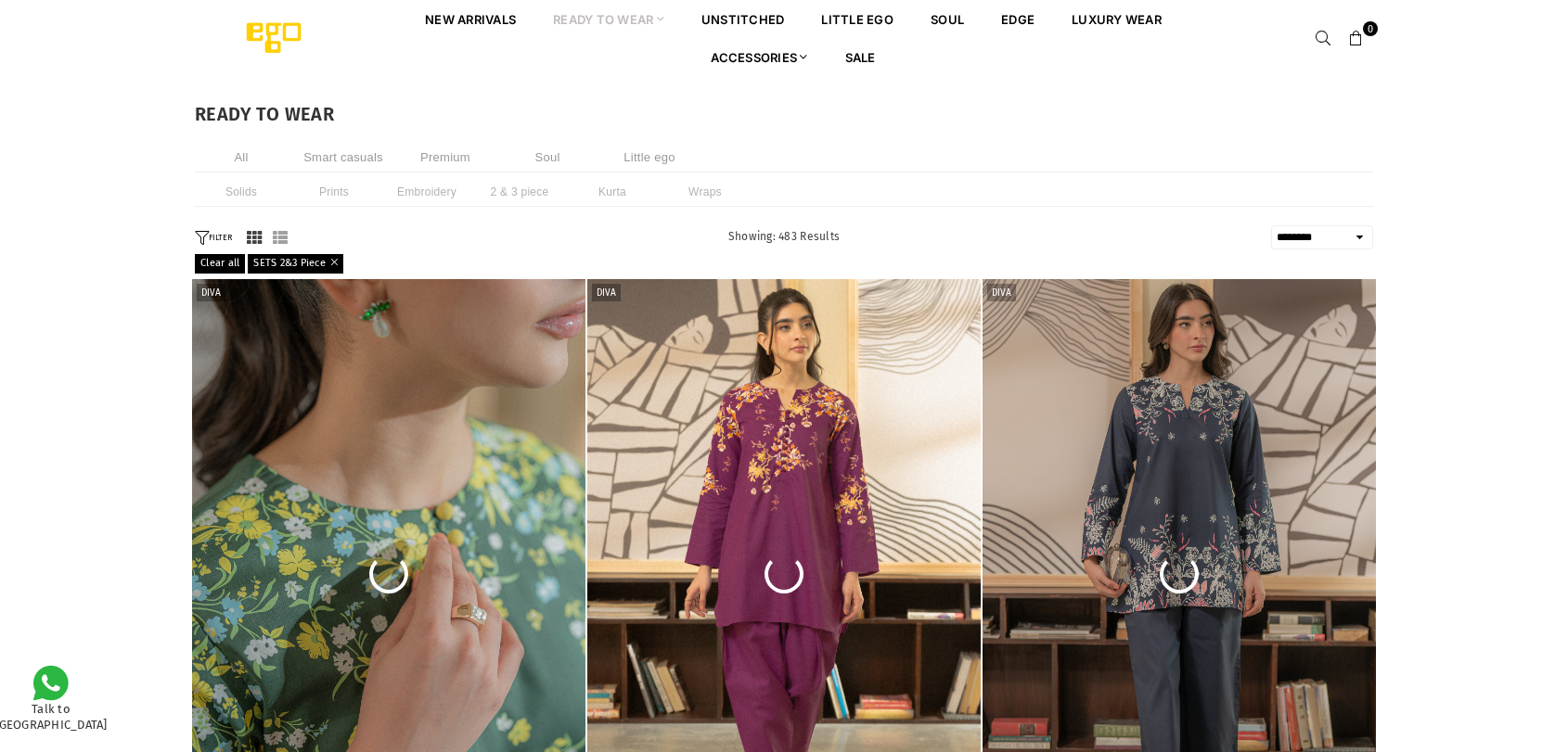 select on "******" 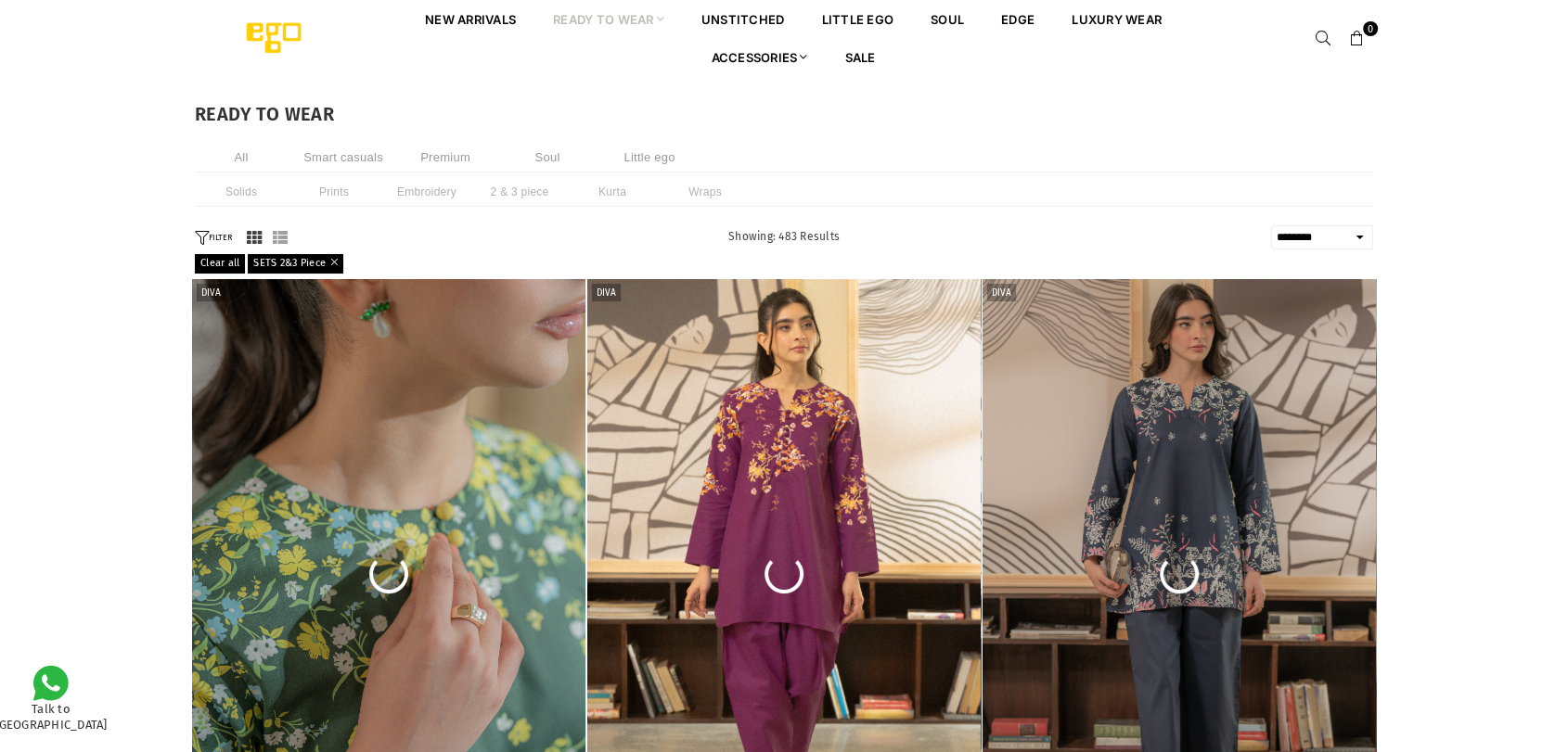 scroll, scrollTop: 0, scrollLeft: 0, axis: both 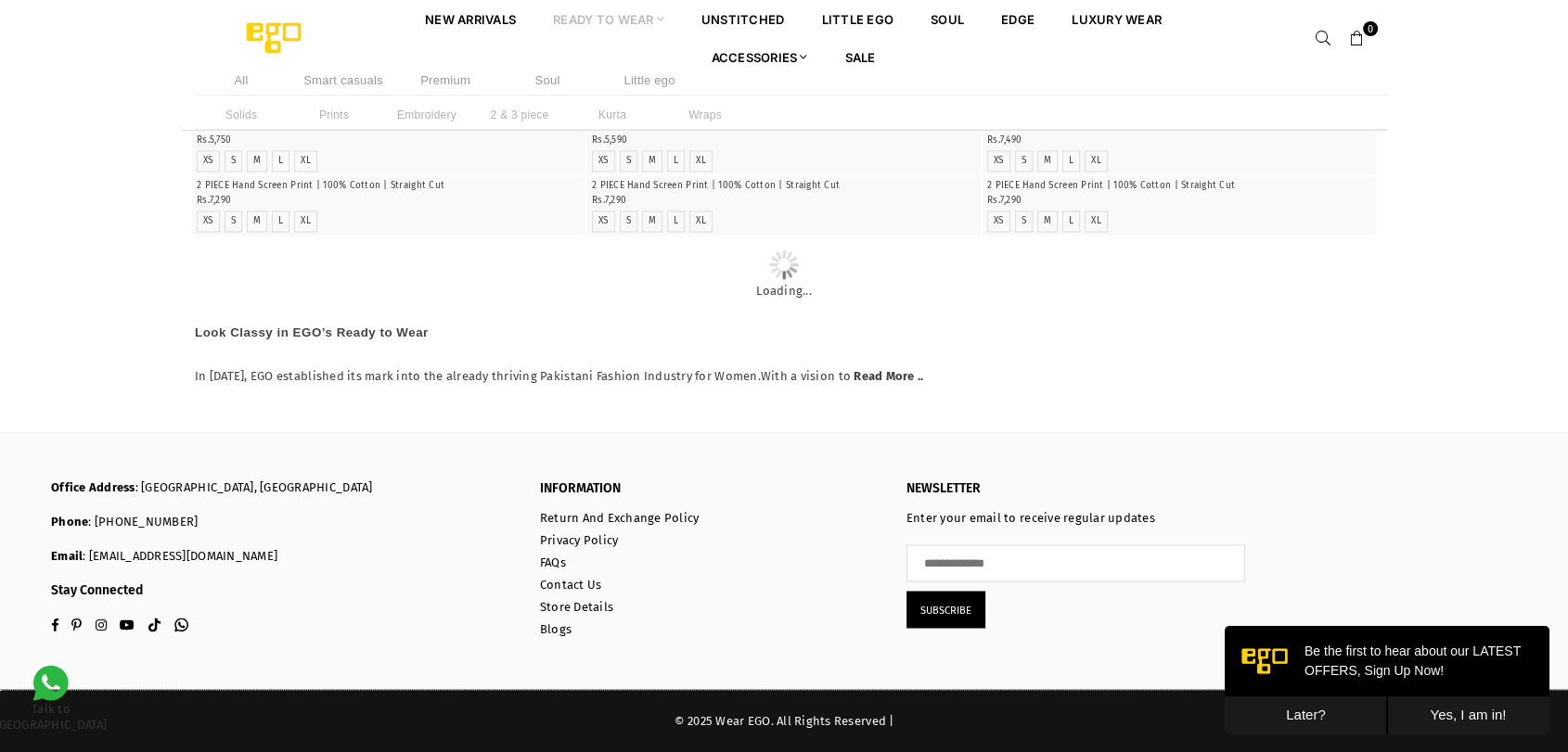 click on "Later?" at bounding box center (1305, 715) 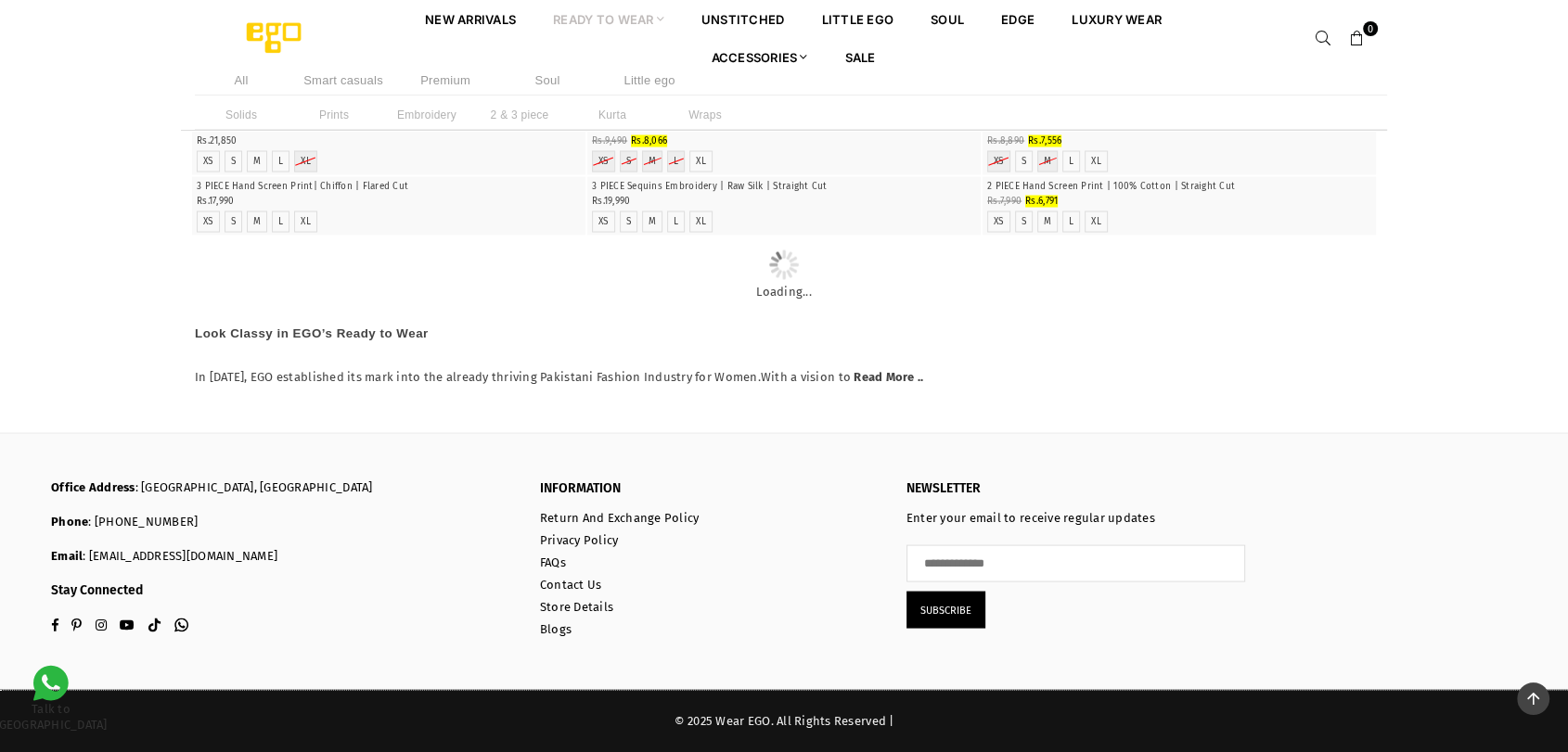 scroll, scrollTop: 10508, scrollLeft: 0, axis: vertical 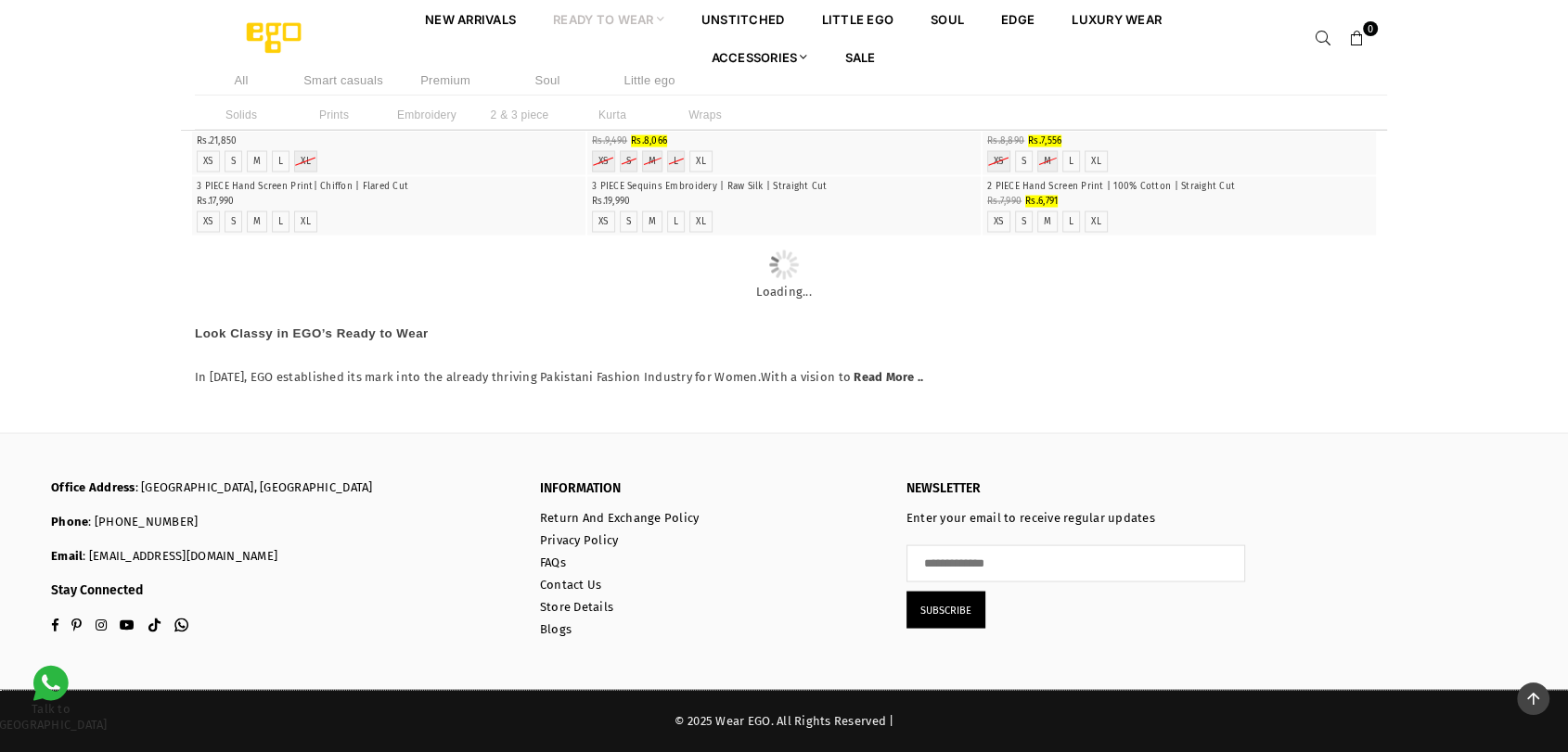 click on "Smart casuals" at bounding box center [343, 80] 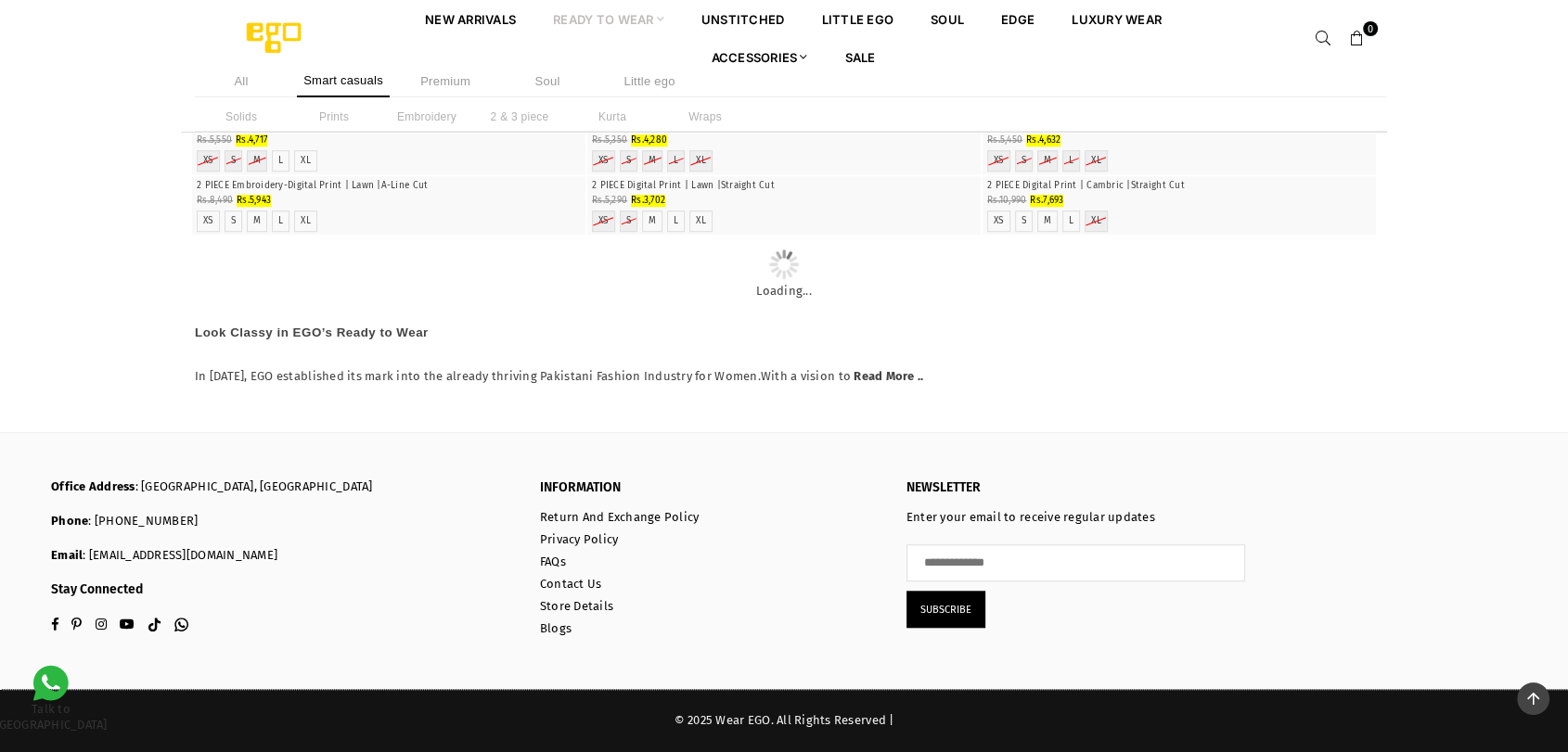 scroll, scrollTop: 2619, scrollLeft: 0, axis: vertical 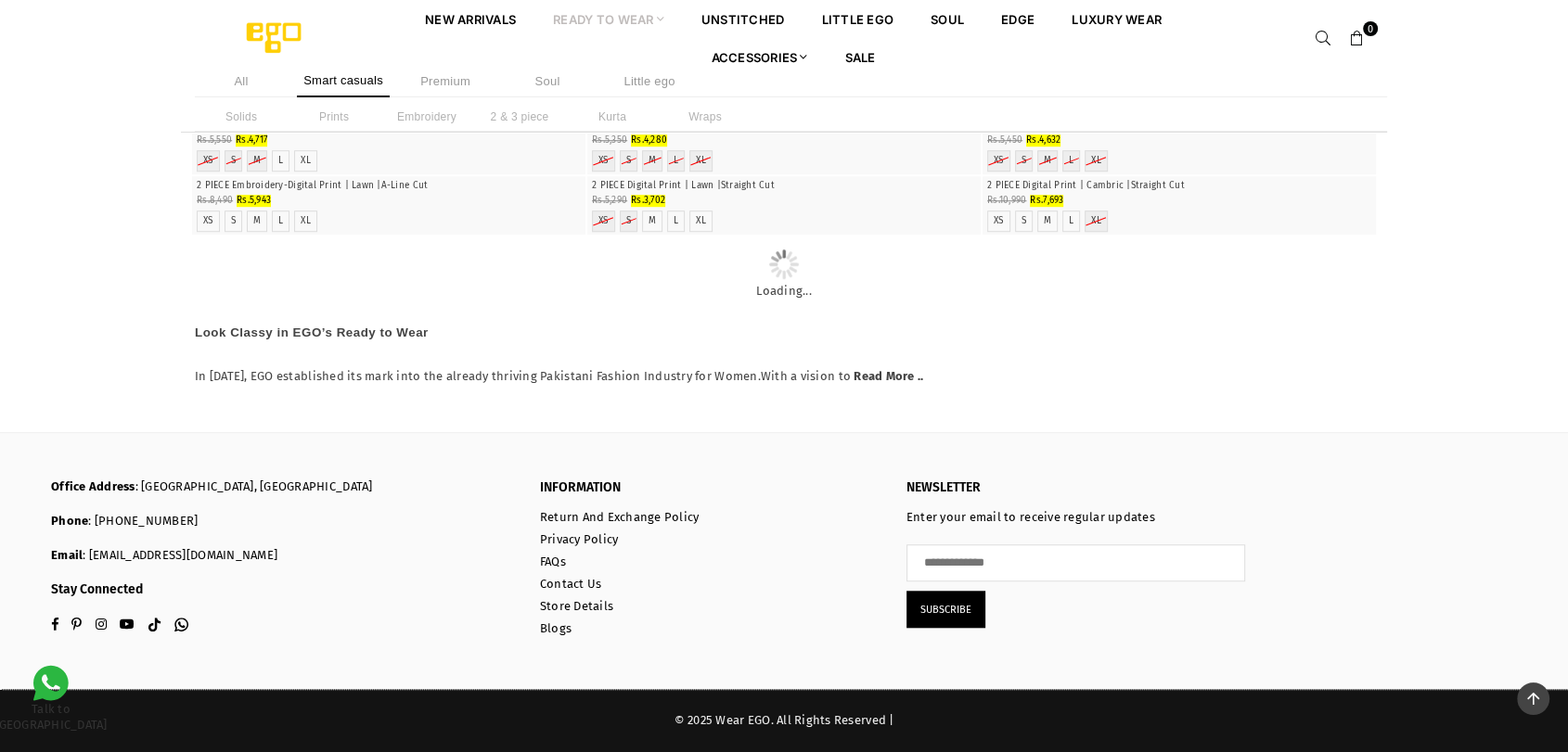 click on "All" at bounding box center [241, 81] 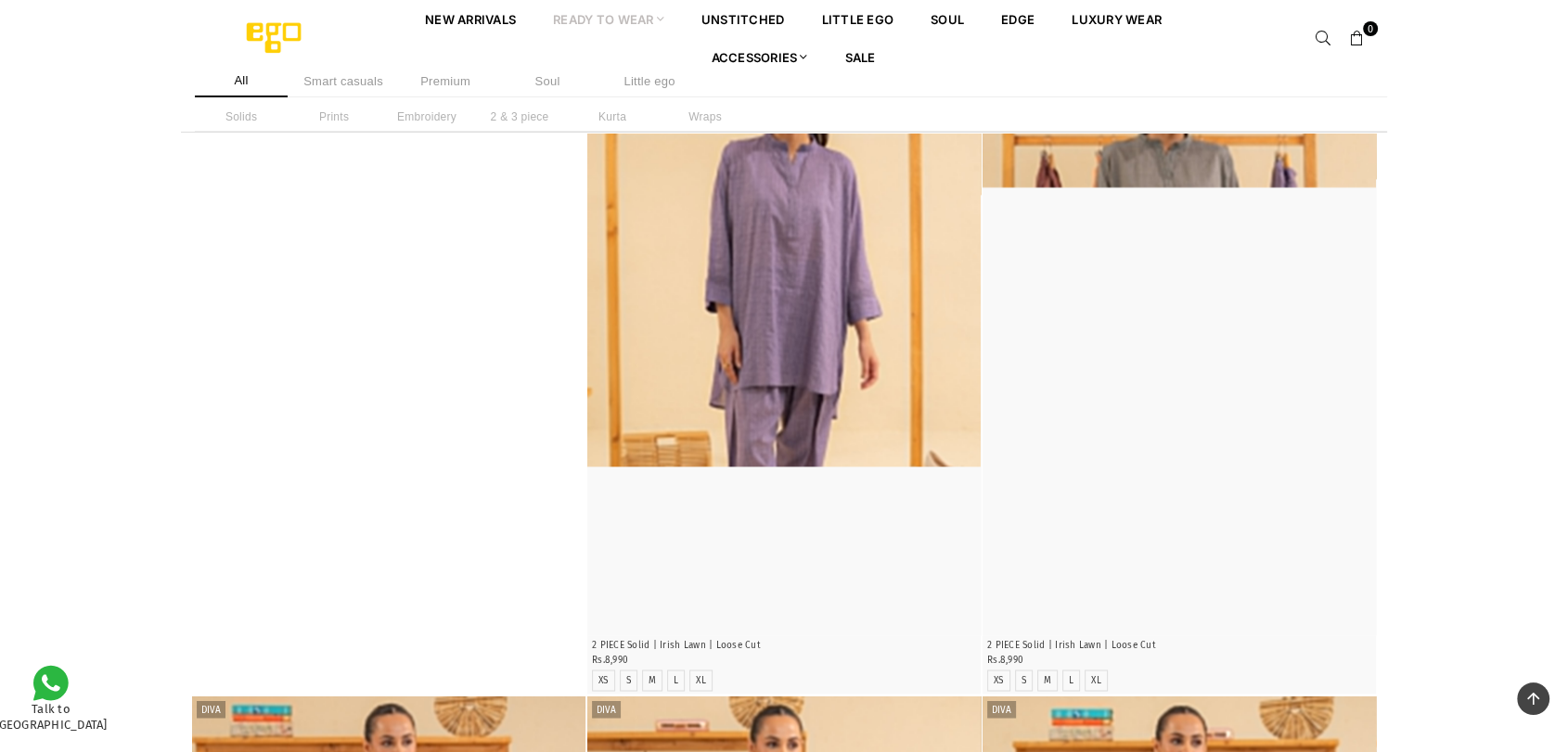 scroll, scrollTop: 10202, scrollLeft: 0, axis: vertical 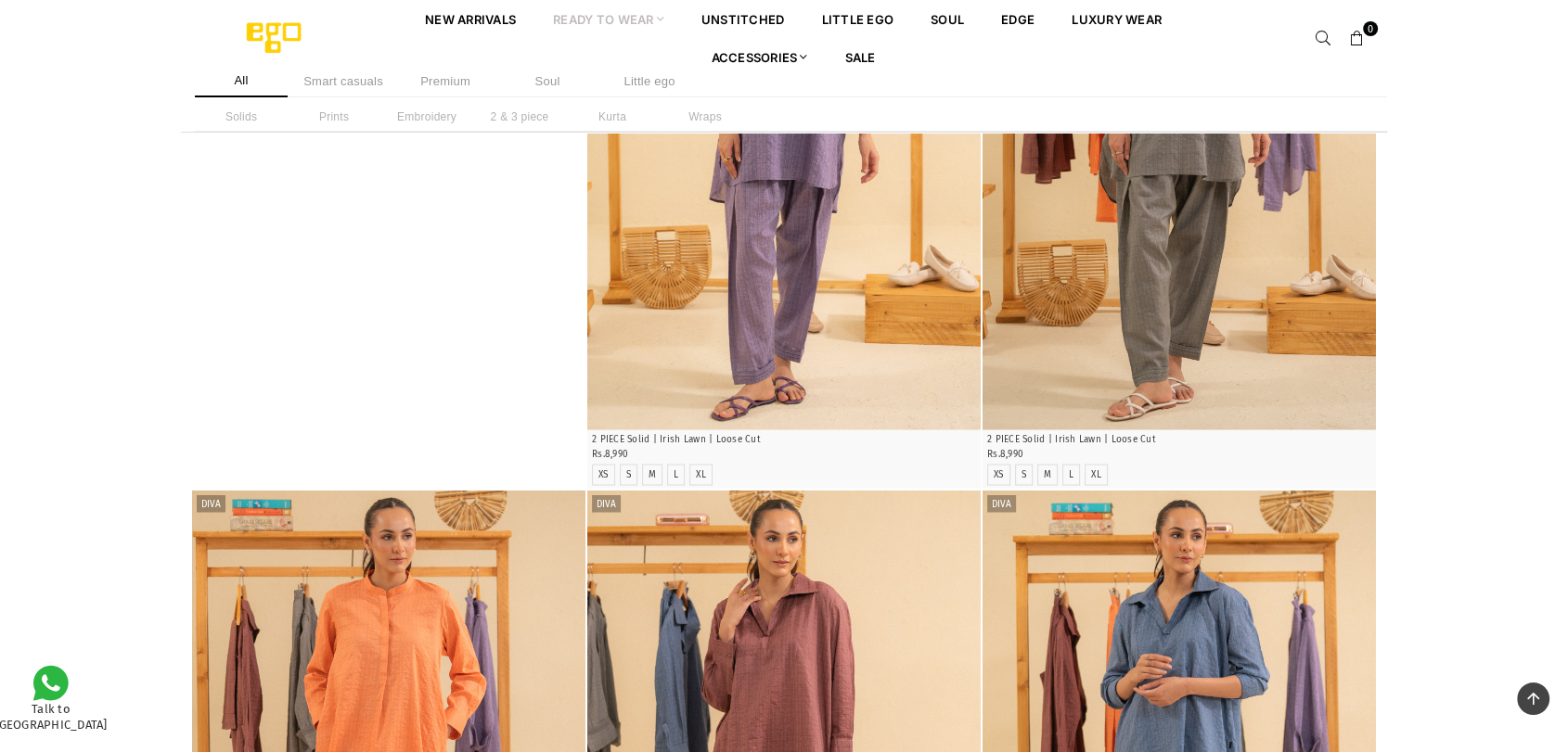 click on "Soul" at bounding box center (547, 81) 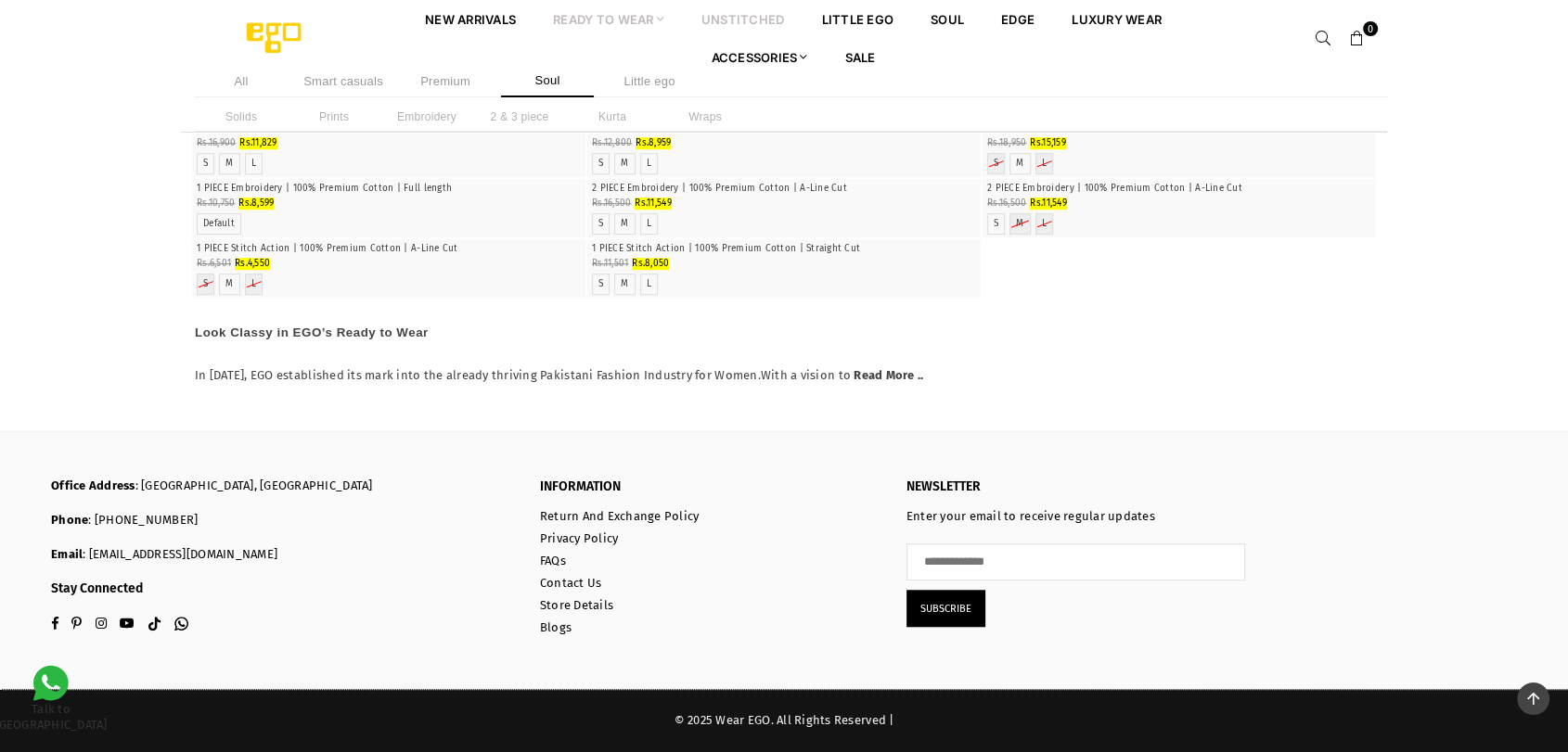 scroll, scrollTop: 14057, scrollLeft: 0, axis: vertical 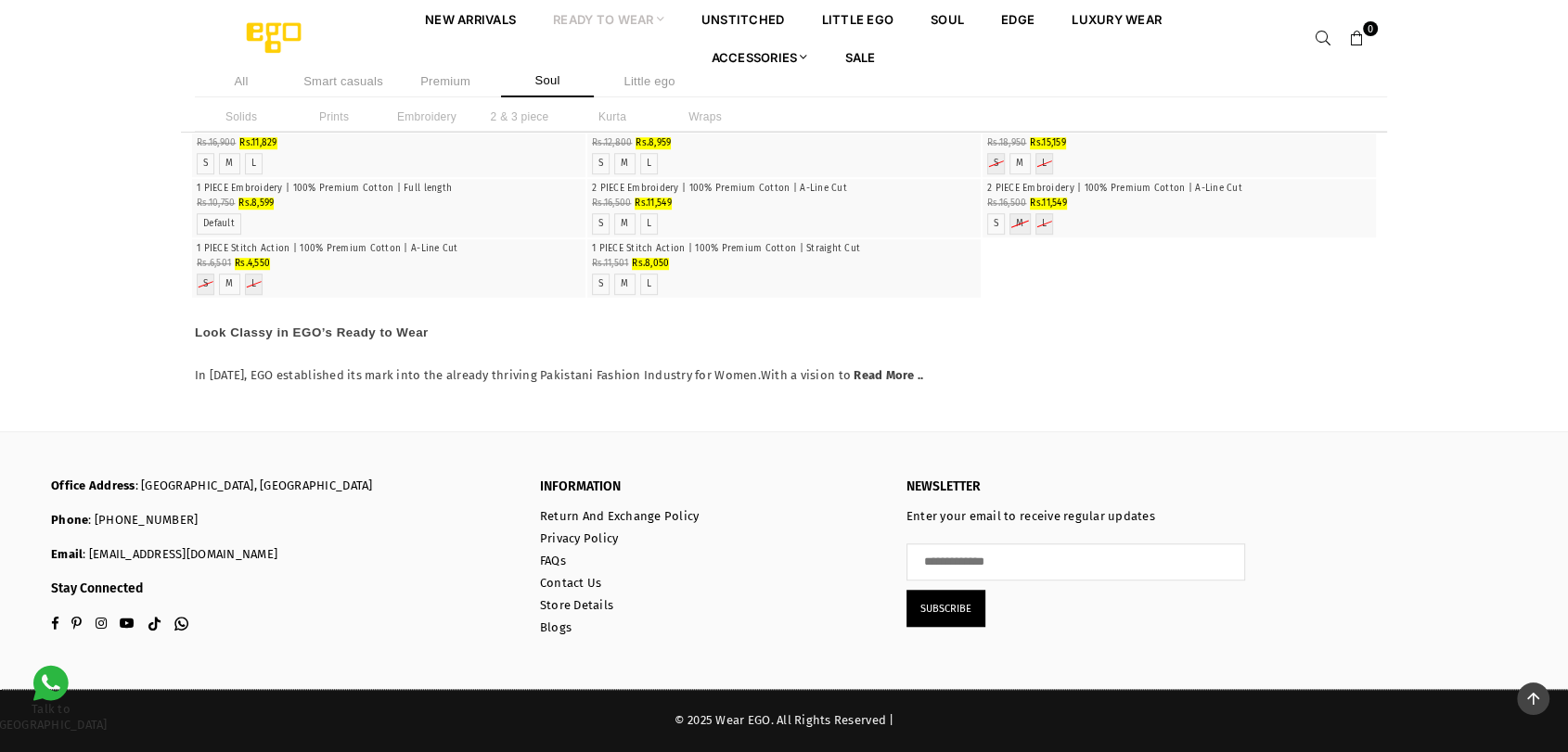 click on "2 & 3 piece" at bounding box center (520, 117) 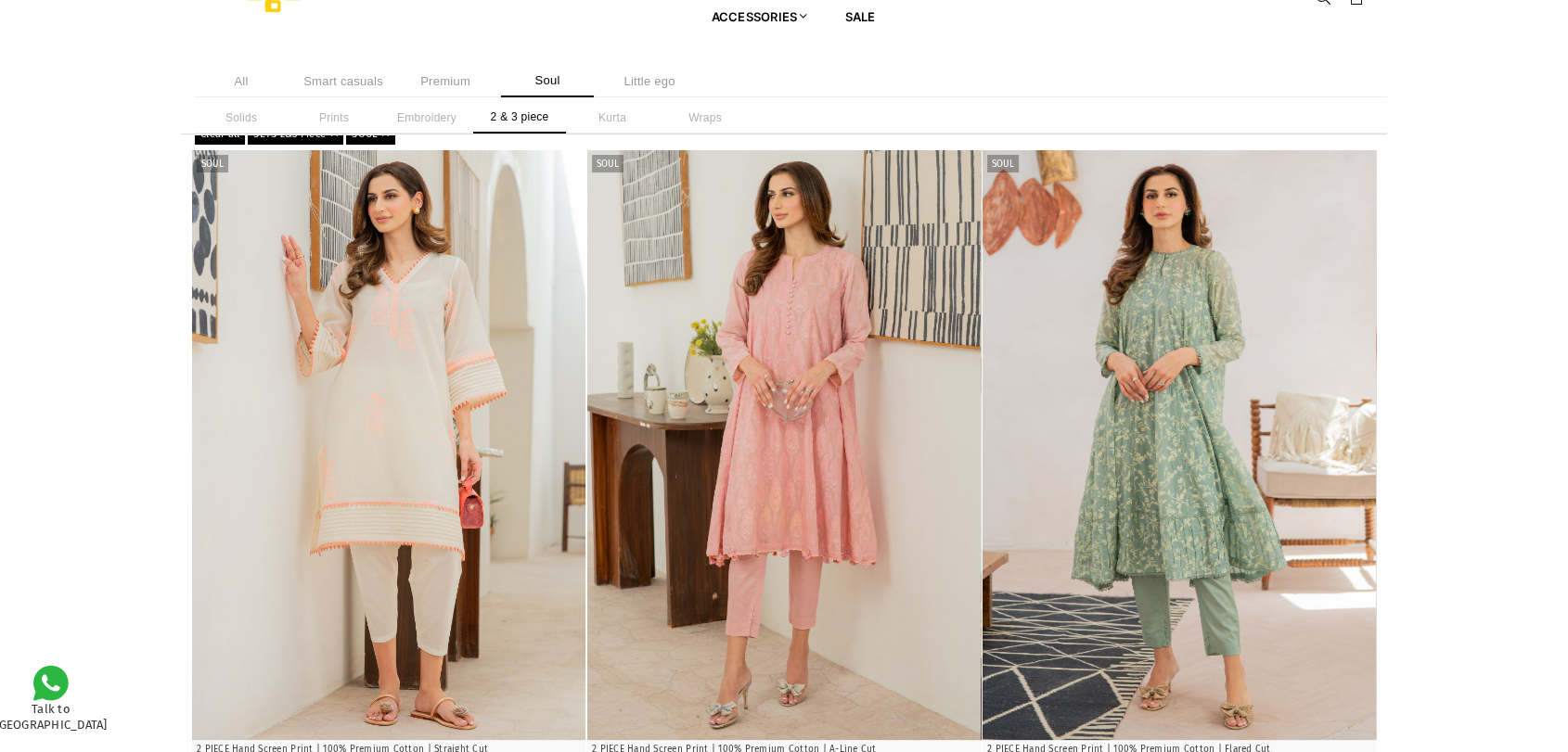 scroll, scrollTop: 0, scrollLeft: 0, axis: both 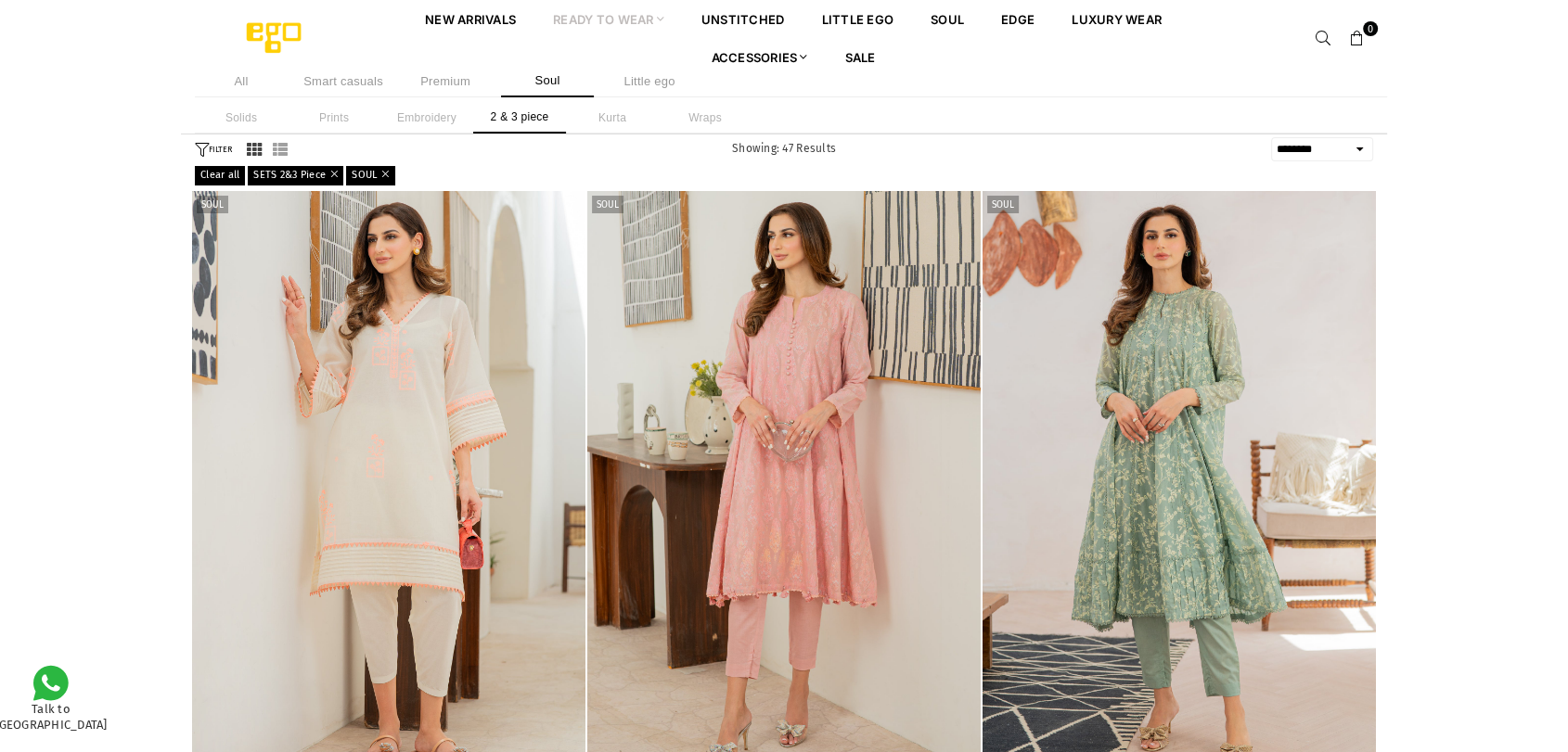 click on "Embroidery" at bounding box center (427, 118) 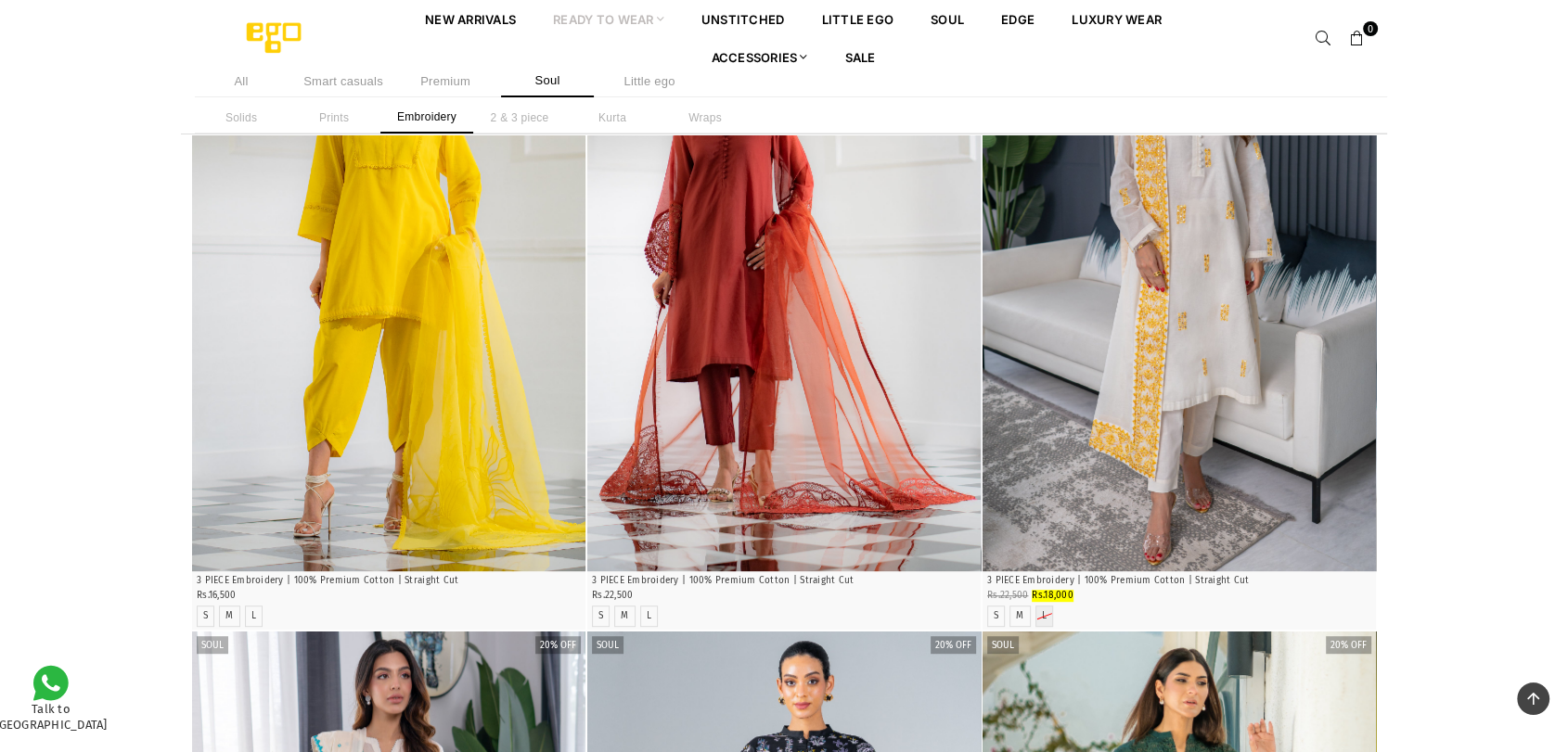 scroll, scrollTop: 941, scrollLeft: 0, axis: vertical 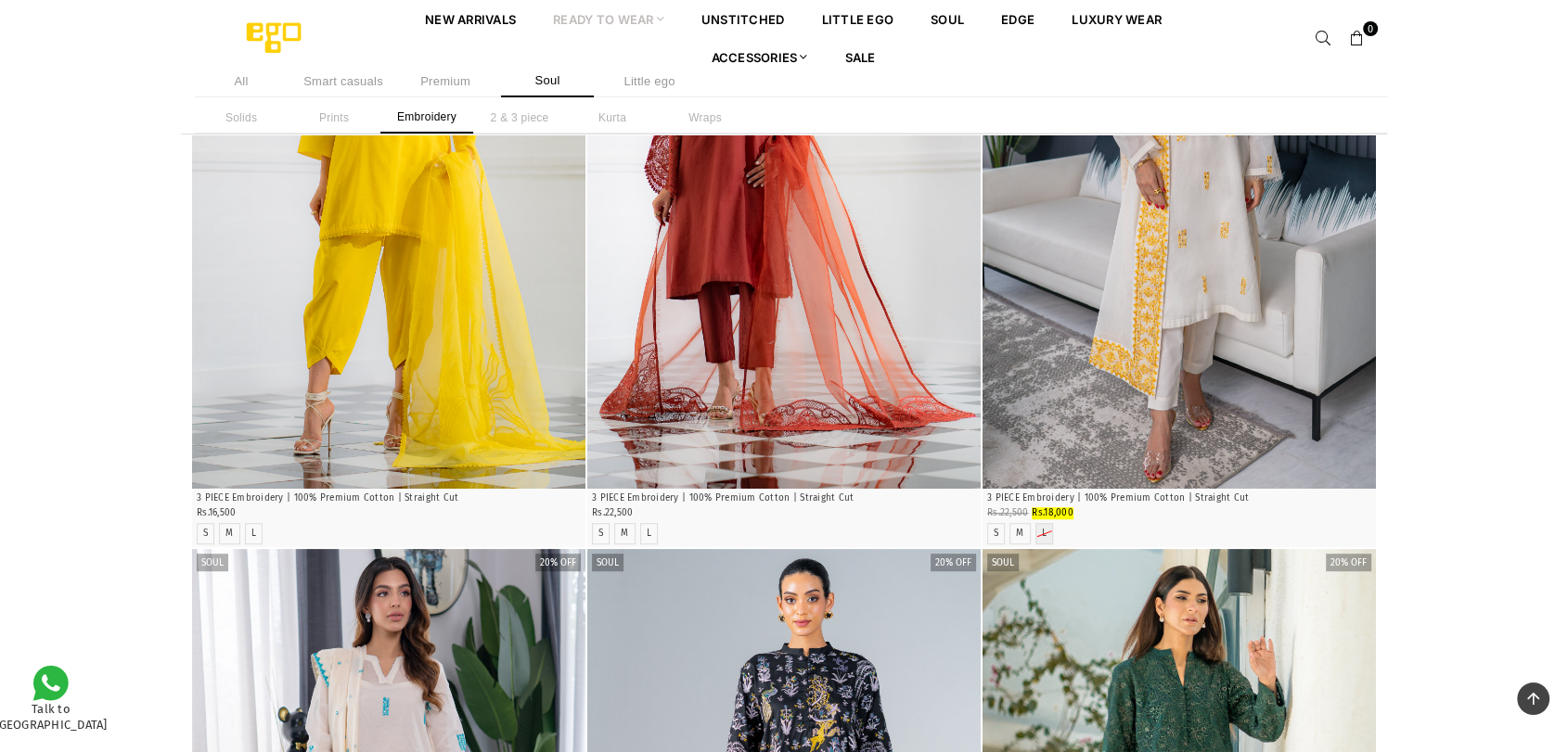 click on "Smart casuals" at bounding box center [343, 81] 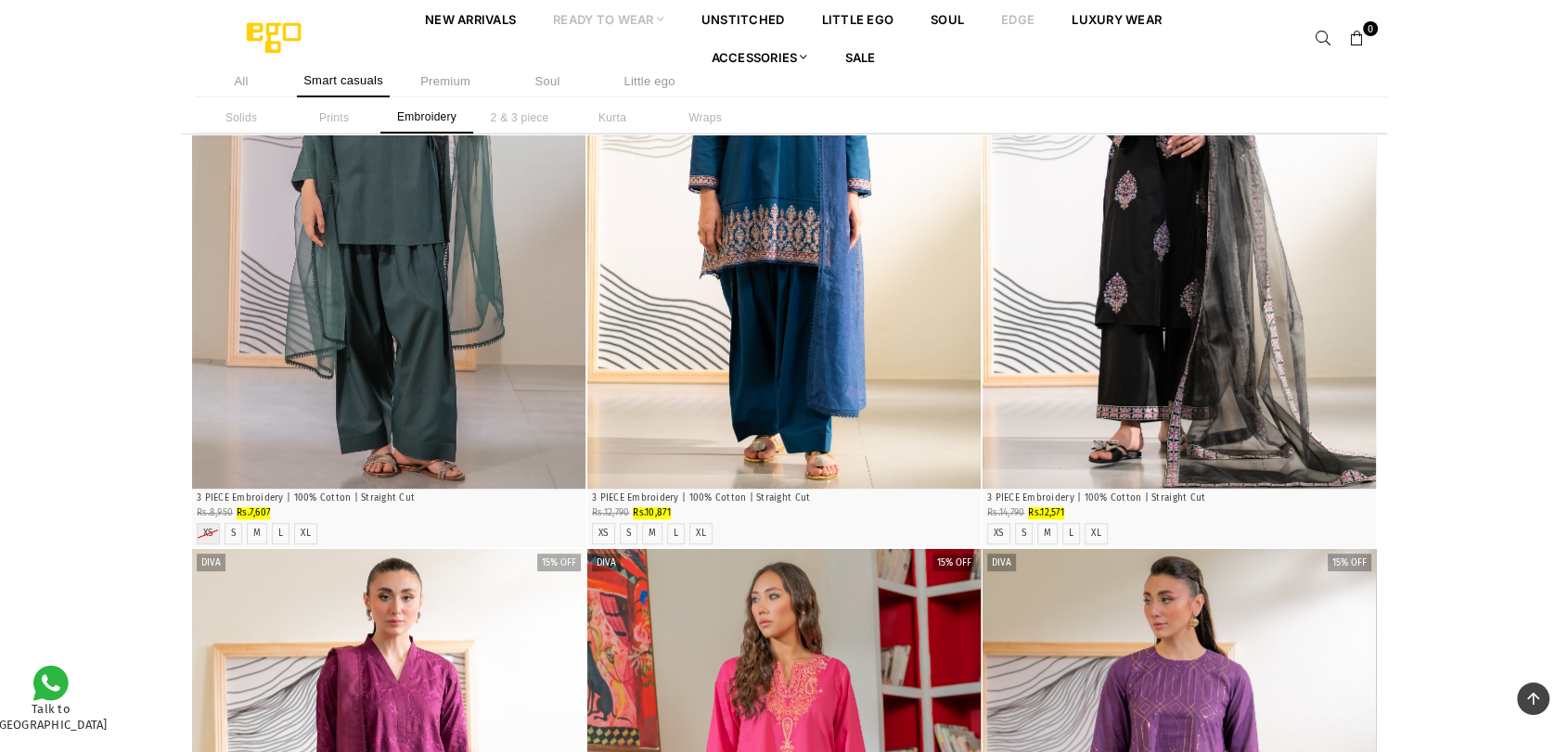 click on "EDGE" at bounding box center (1018, 19) 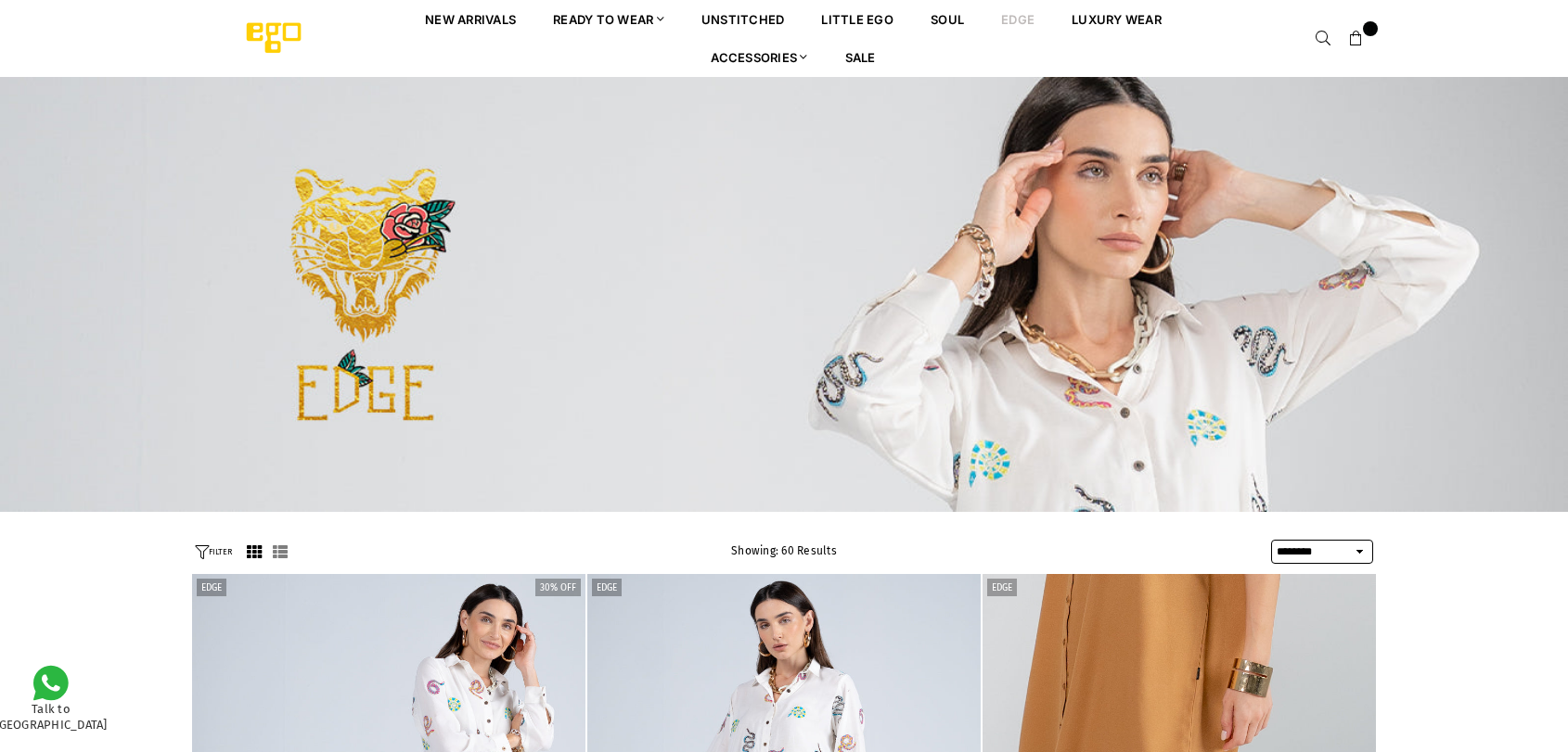 select on "******" 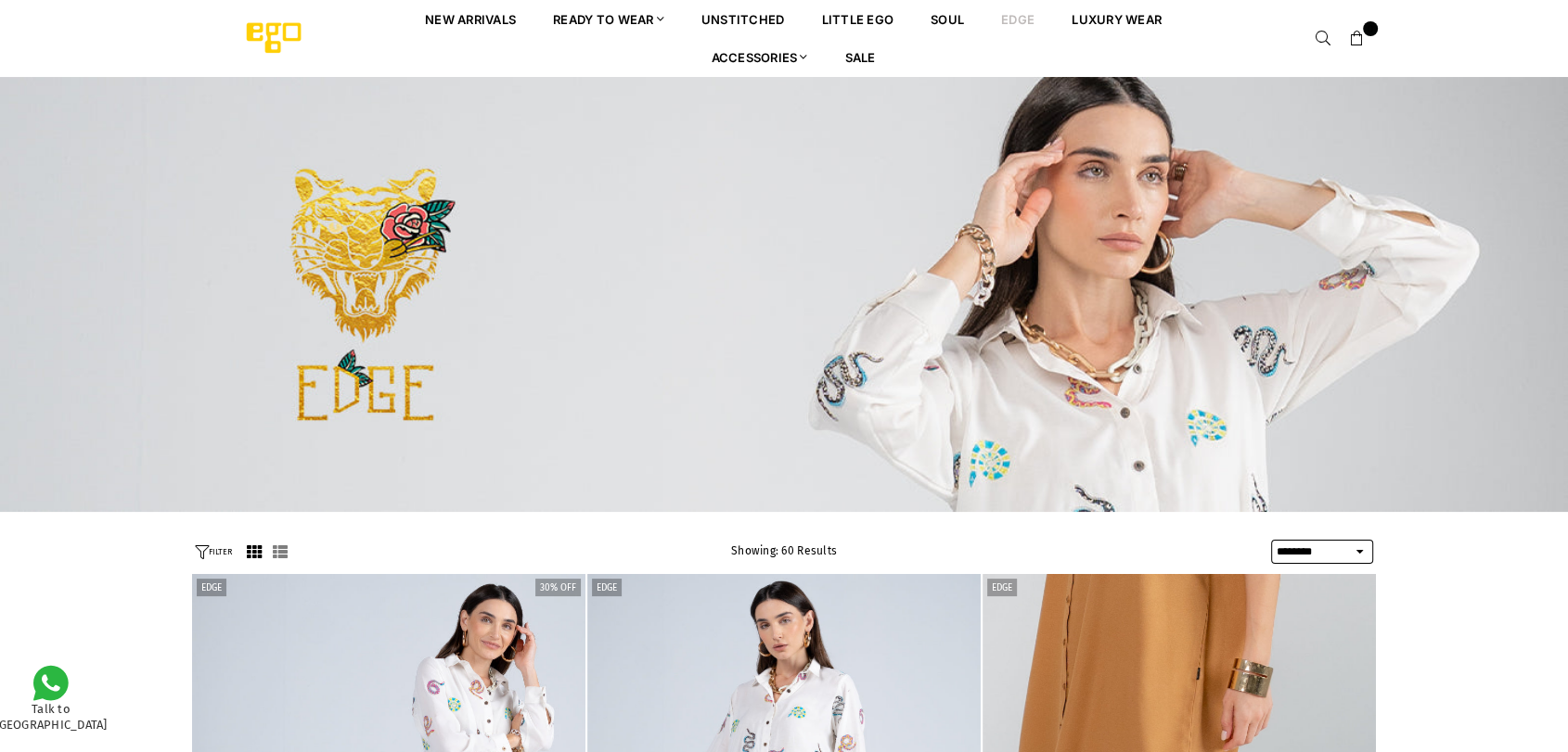 scroll, scrollTop: 0, scrollLeft: 0, axis: both 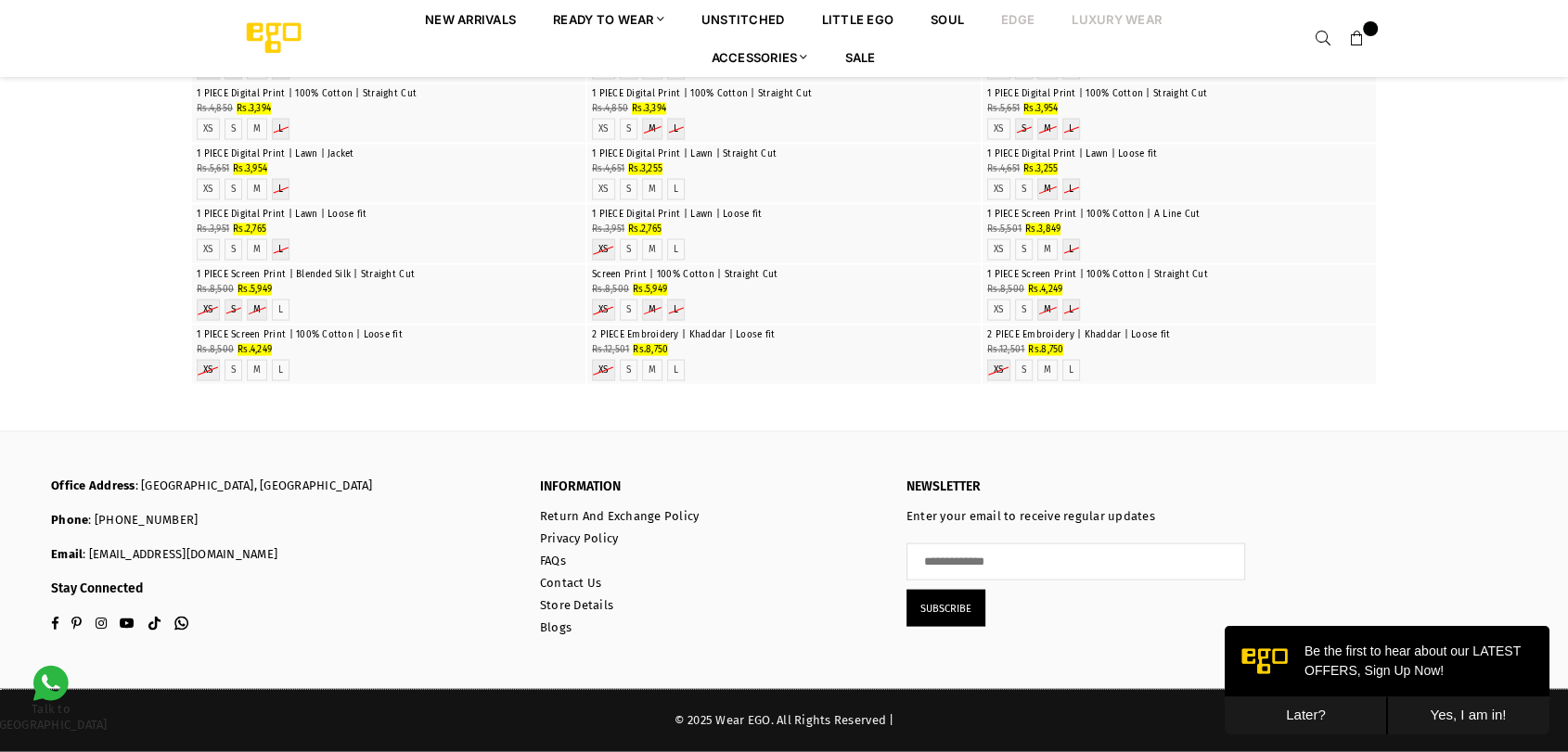 click on "Luxury Wear" at bounding box center [1116, 19] 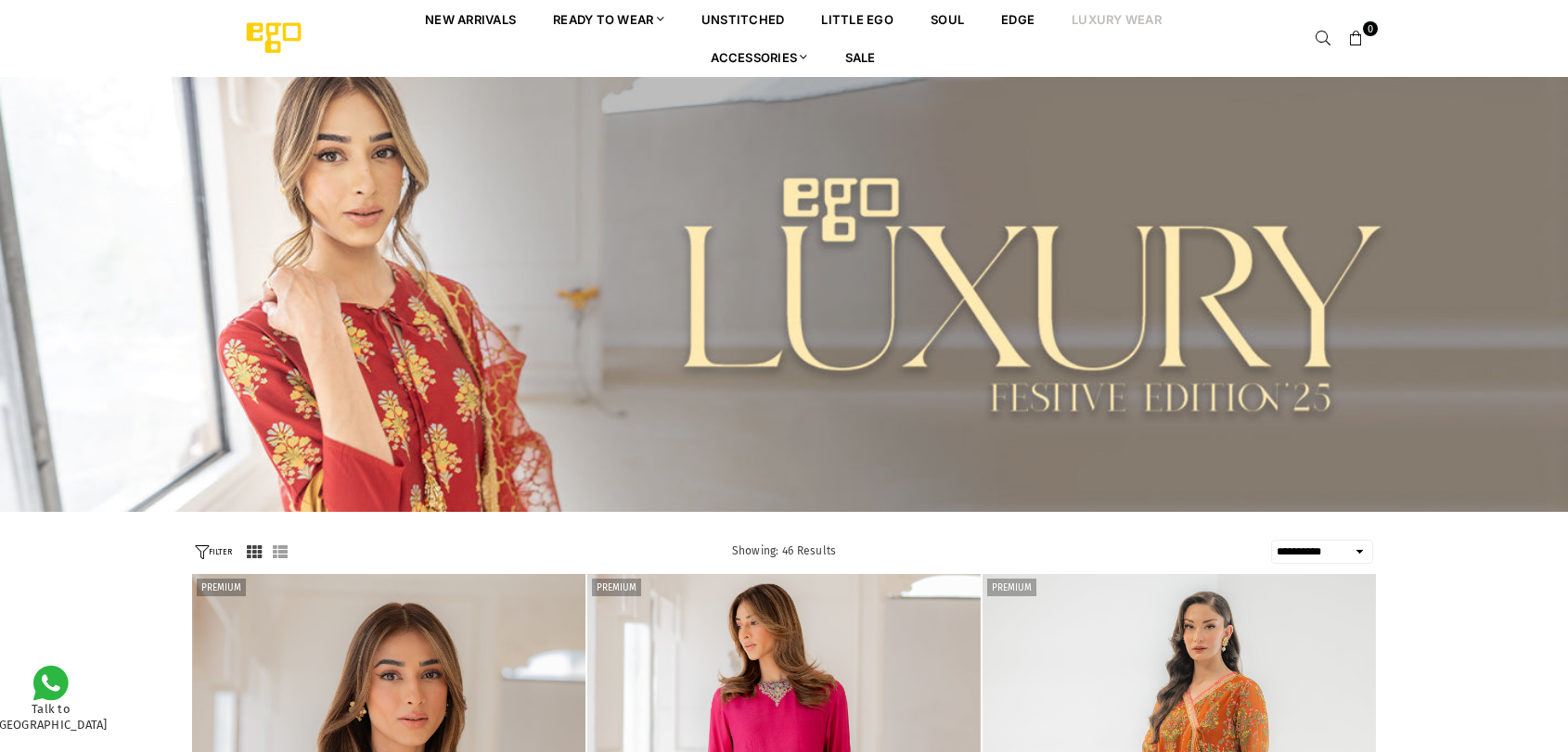 select on "**********" 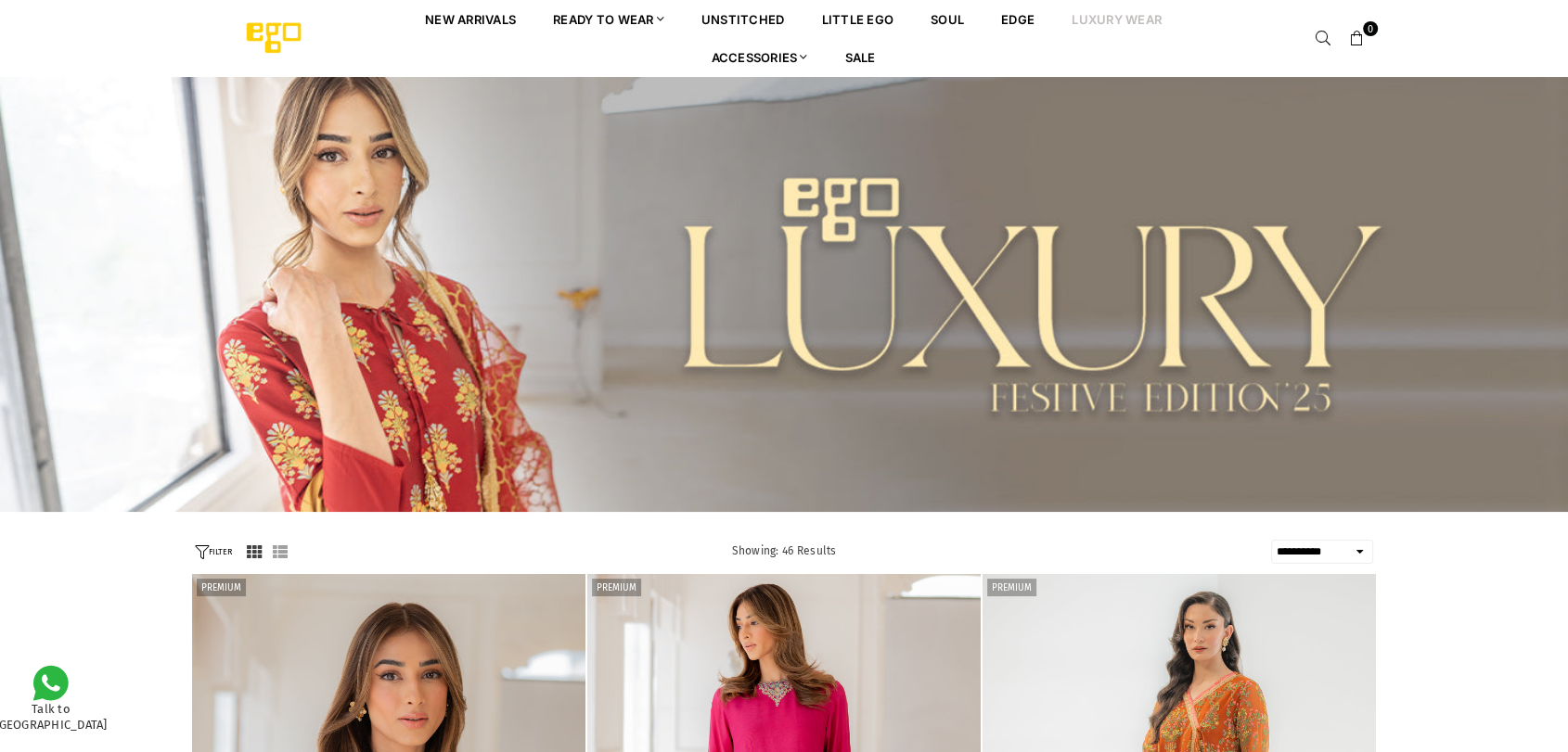 scroll, scrollTop: 0, scrollLeft: 0, axis: both 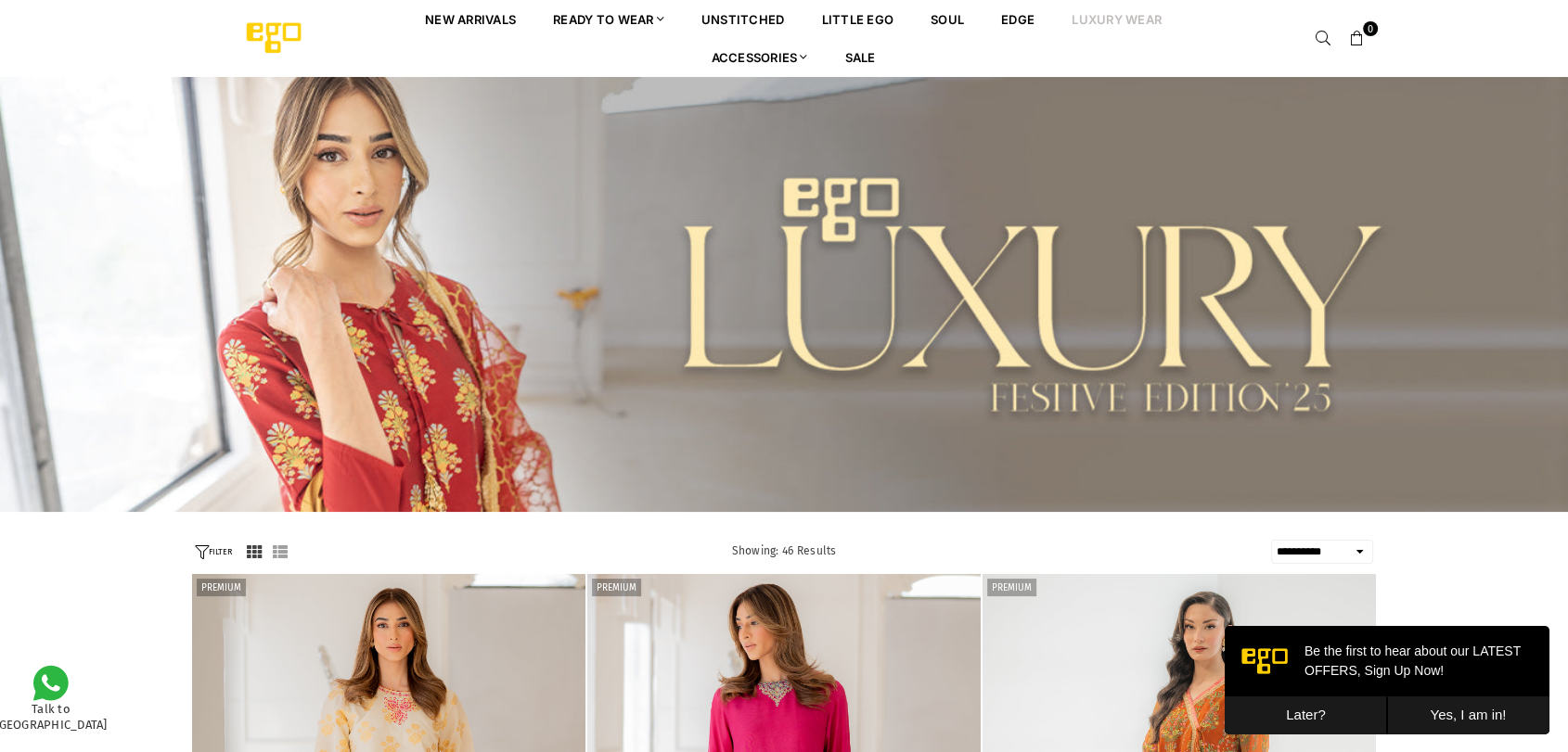 click on "Later?" at bounding box center (1305, 715) 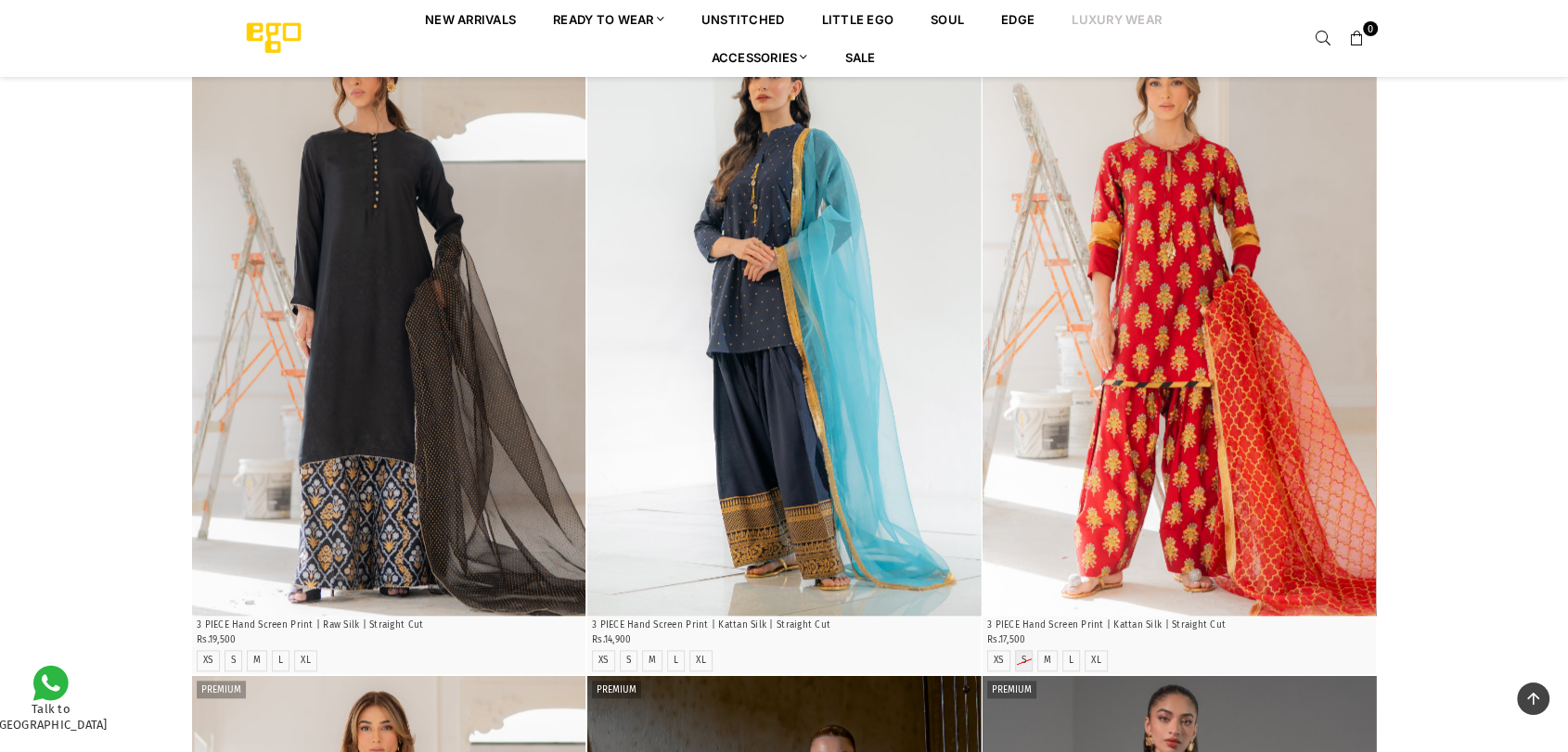 scroll, scrollTop: 1889, scrollLeft: 0, axis: vertical 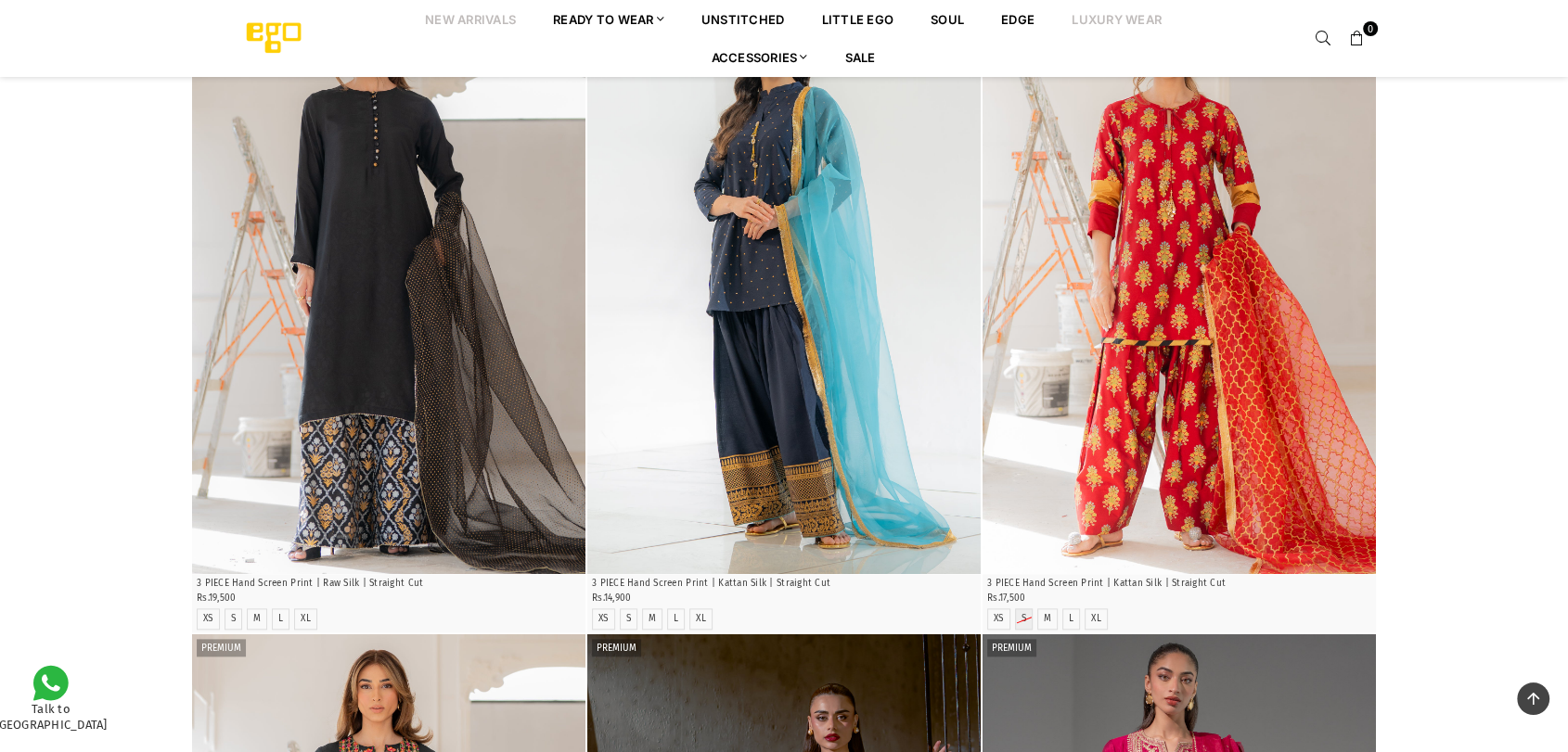 click on "New Arrivals" at bounding box center [470, 19] 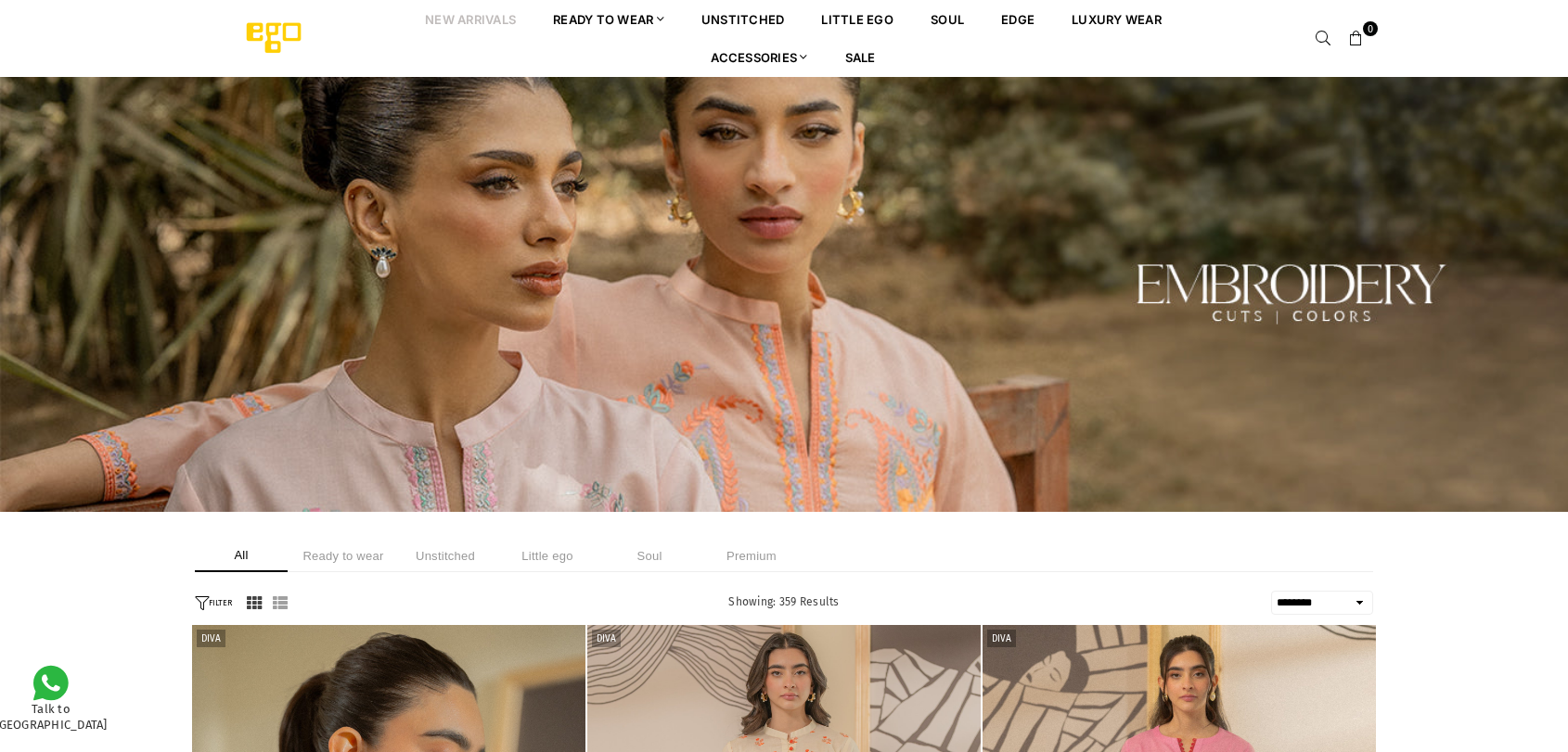 select on "******" 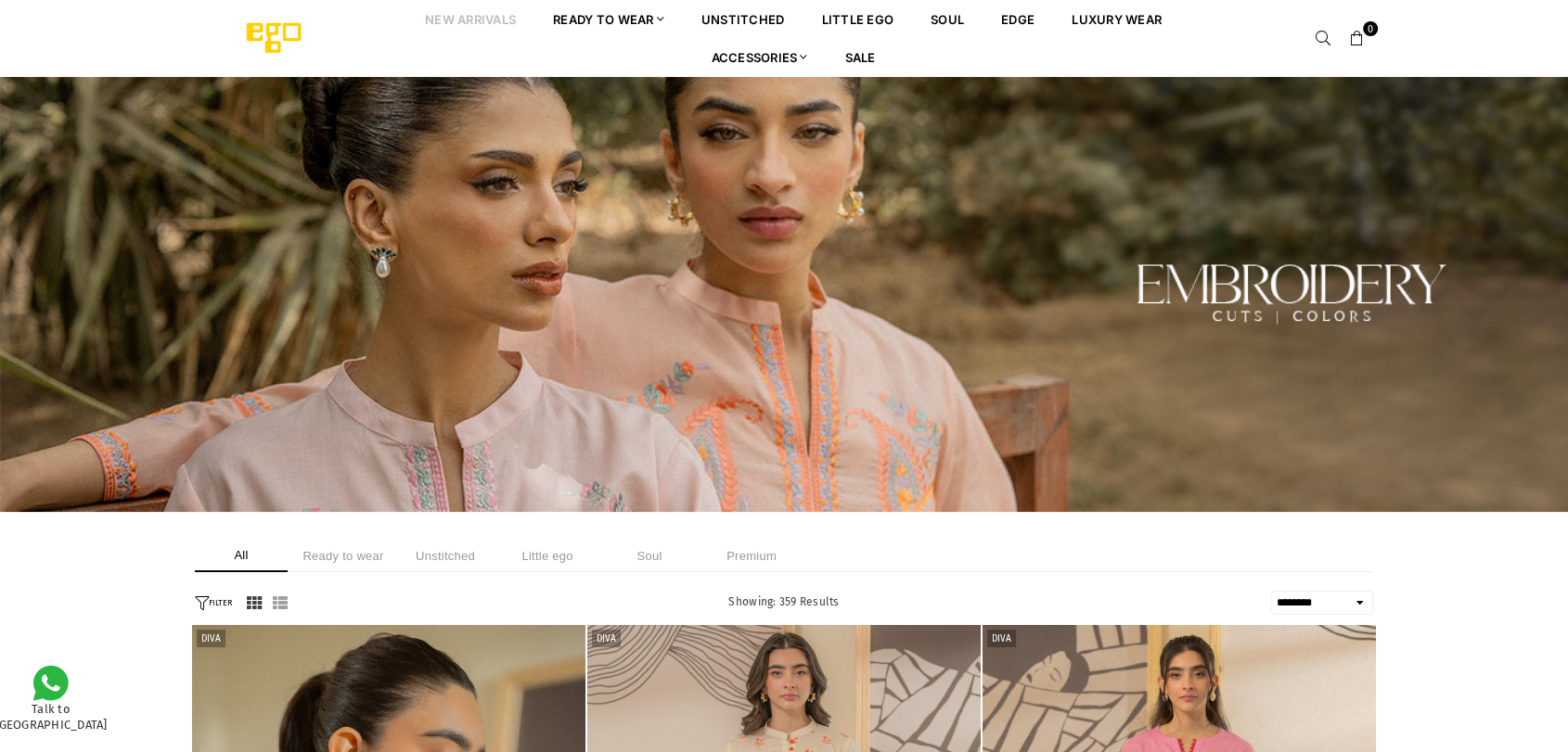 scroll, scrollTop: 0, scrollLeft: 0, axis: both 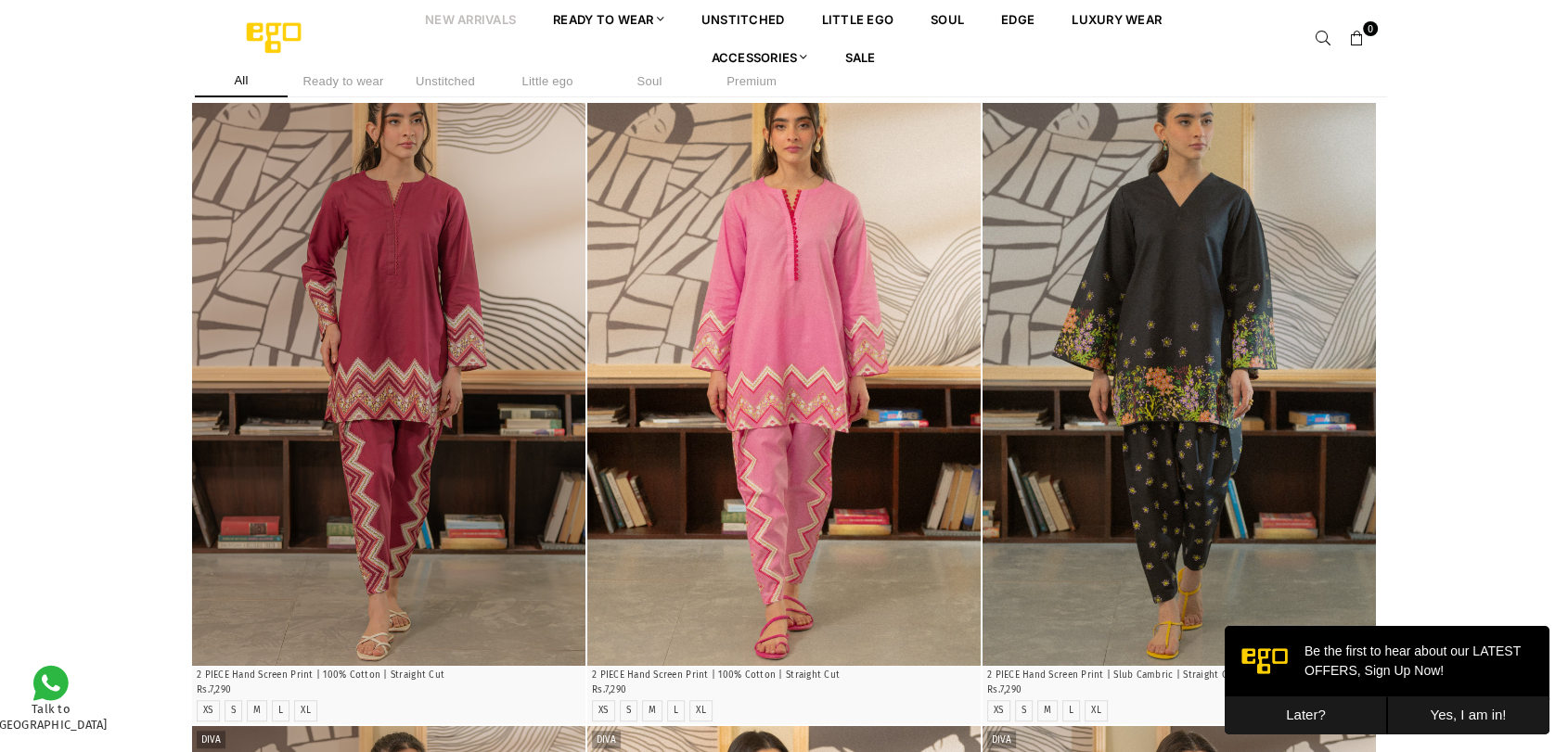 click on "Later?" at bounding box center [1305, 715] 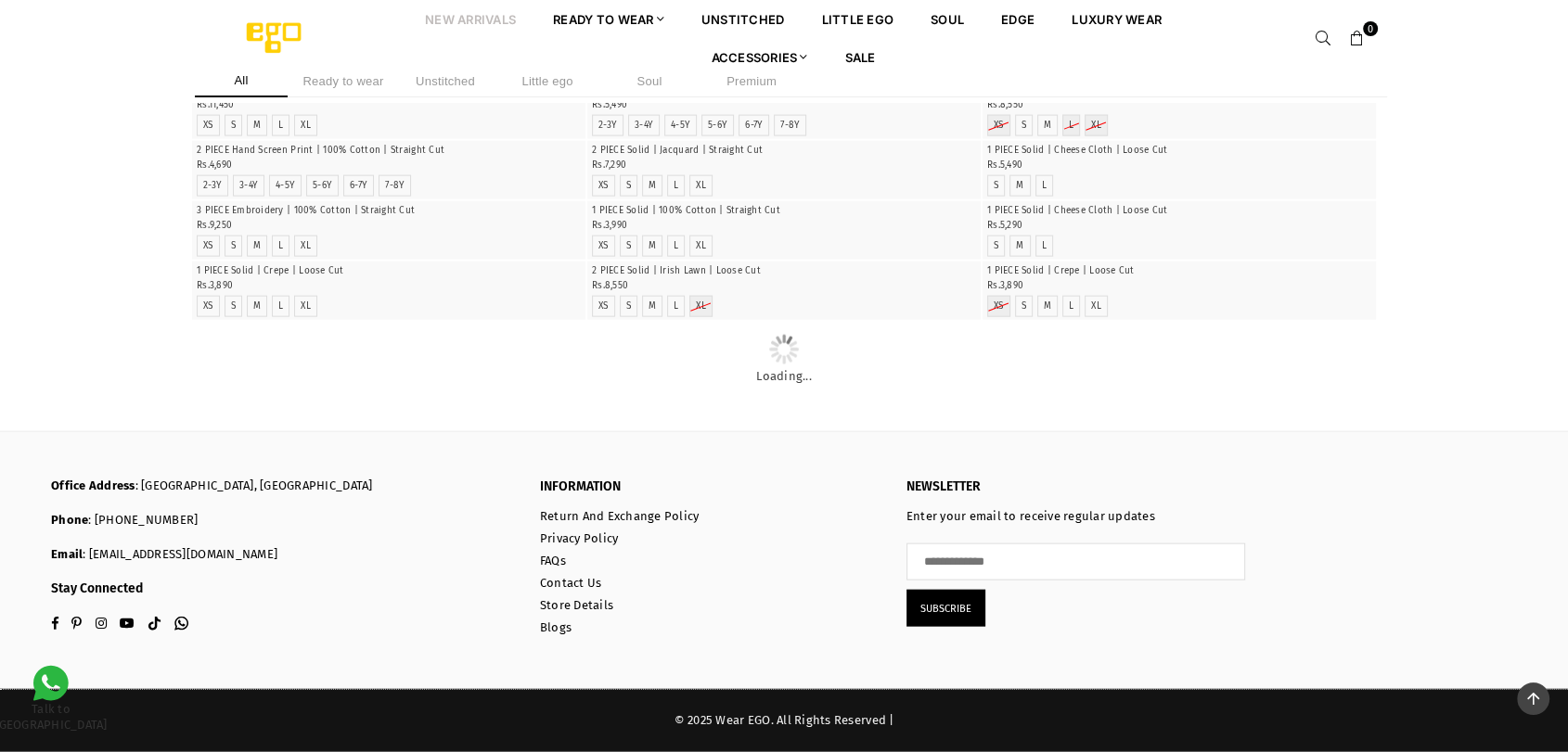 scroll, scrollTop: 12700, scrollLeft: 0, axis: vertical 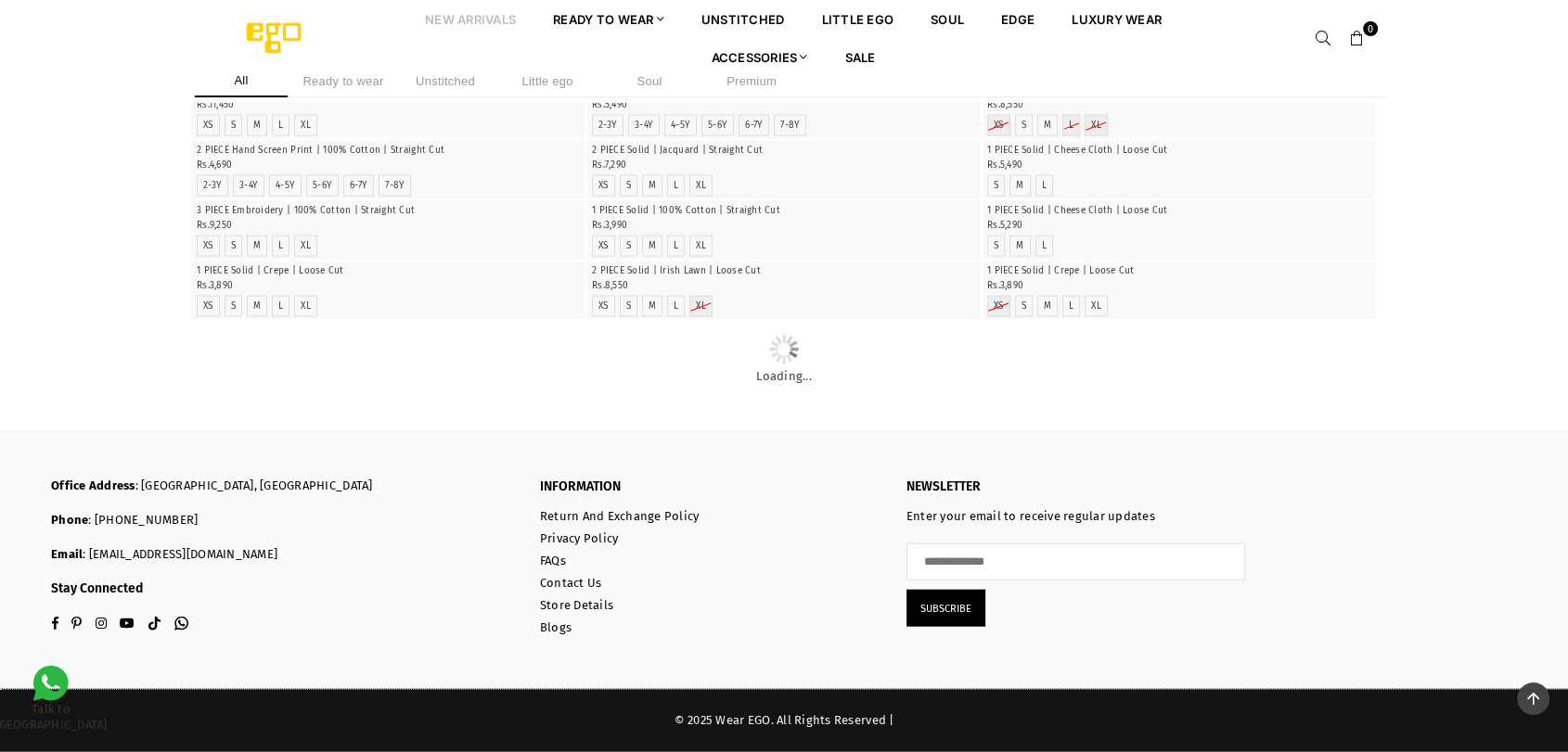 click on "Ready to wear" at bounding box center (343, 81) 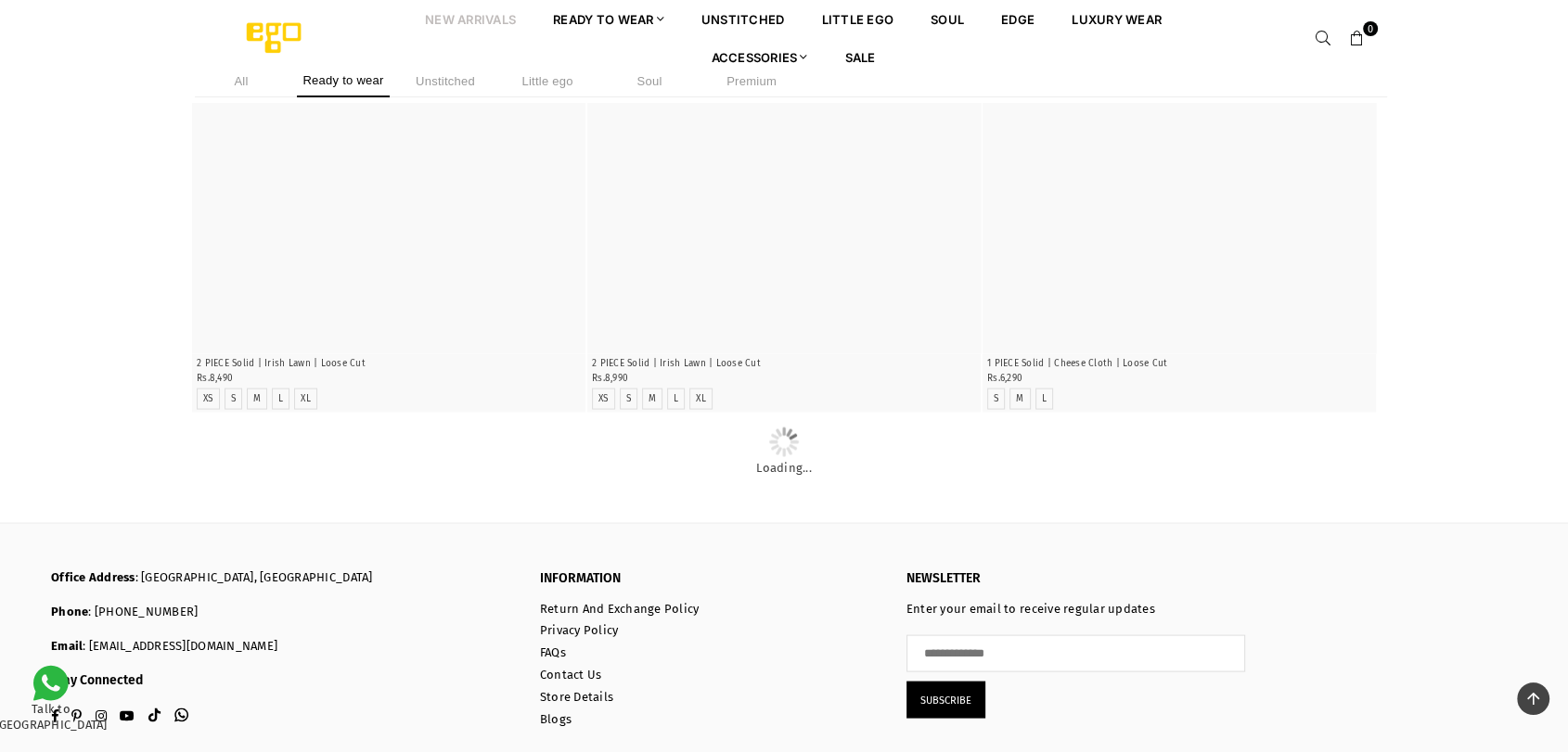 scroll, scrollTop: 10662, scrollLeft: 0, axis: vertical 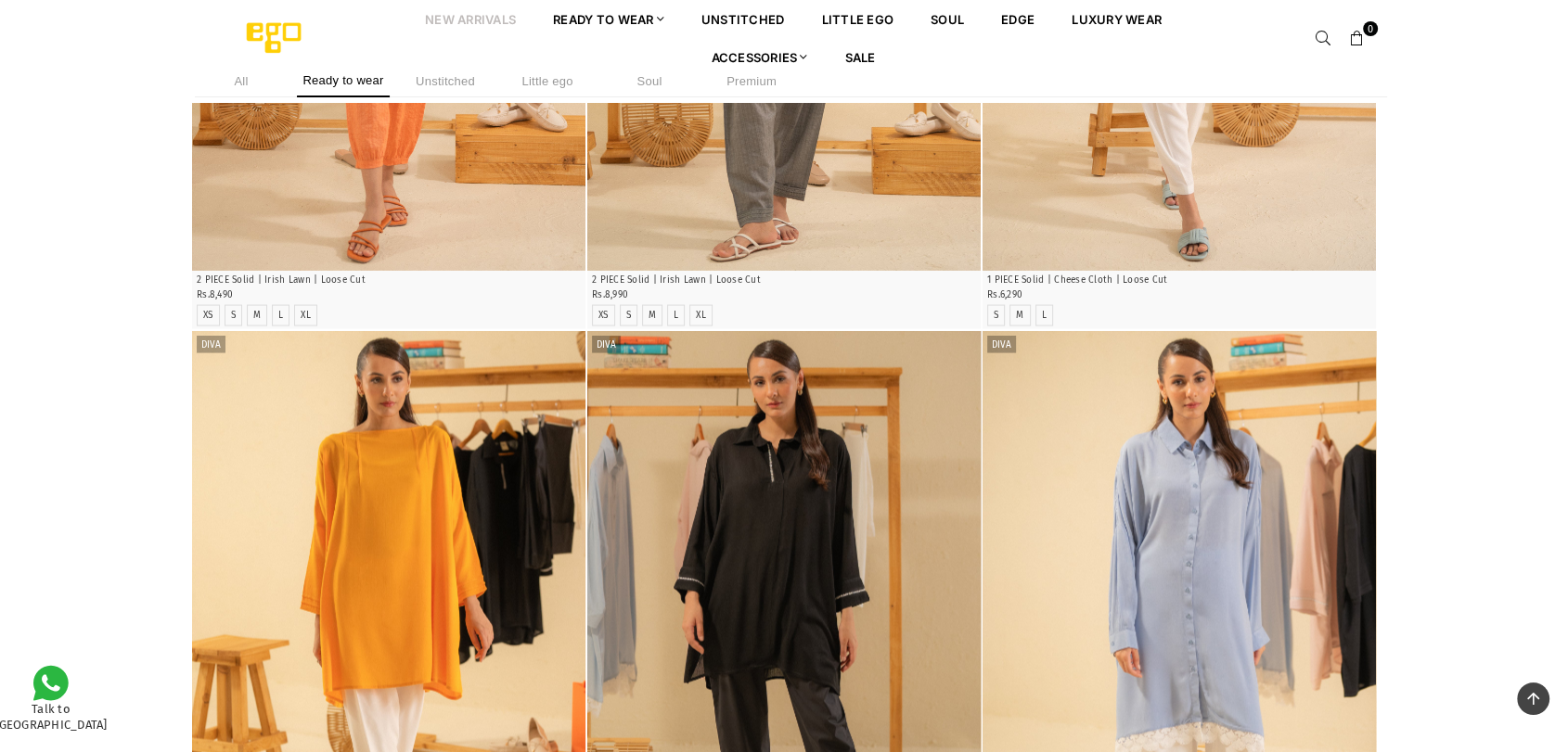 click on "Premium" at bounding box center (752, 81) 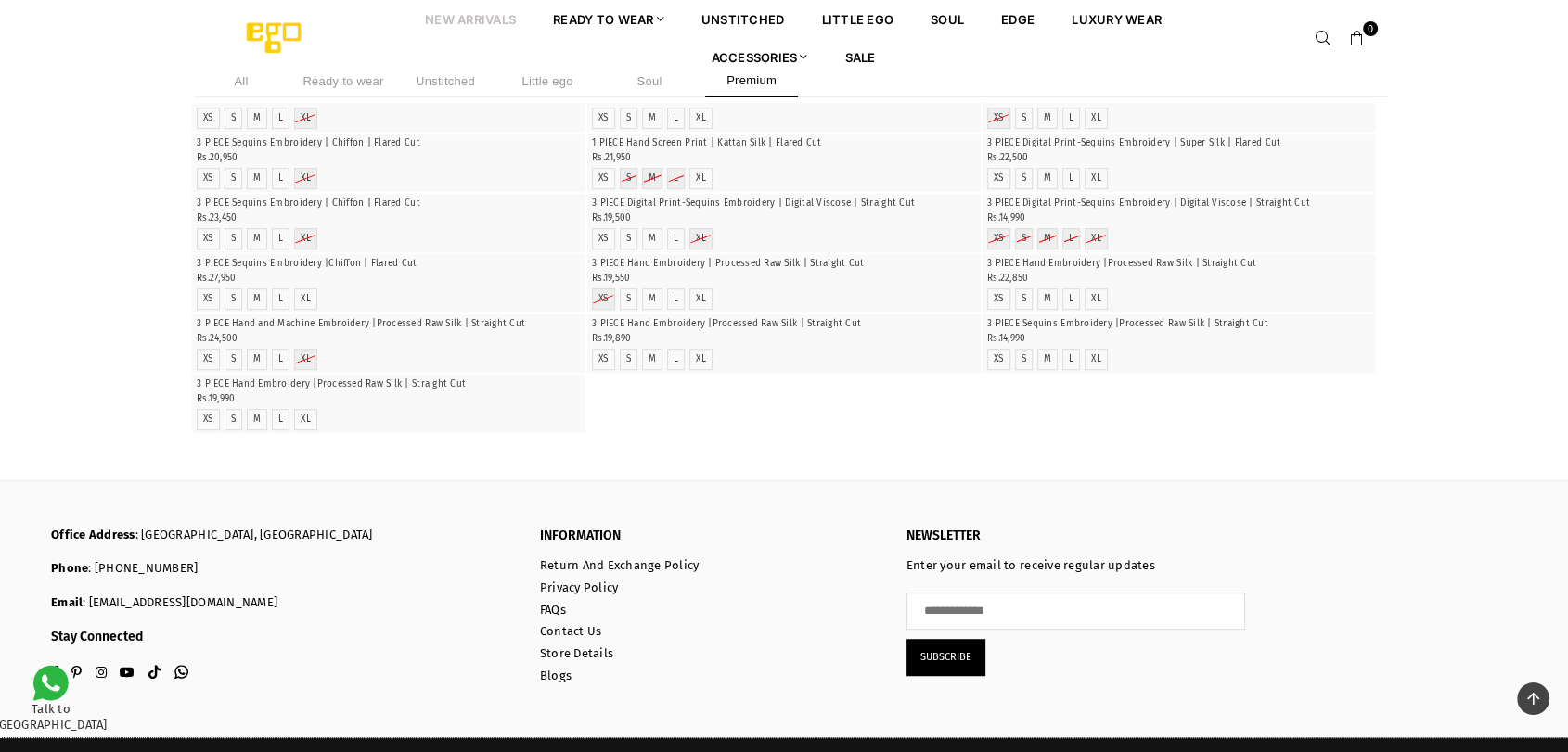 scroll, scrollTop: 982, scrollLeft: 0, axis: vertical 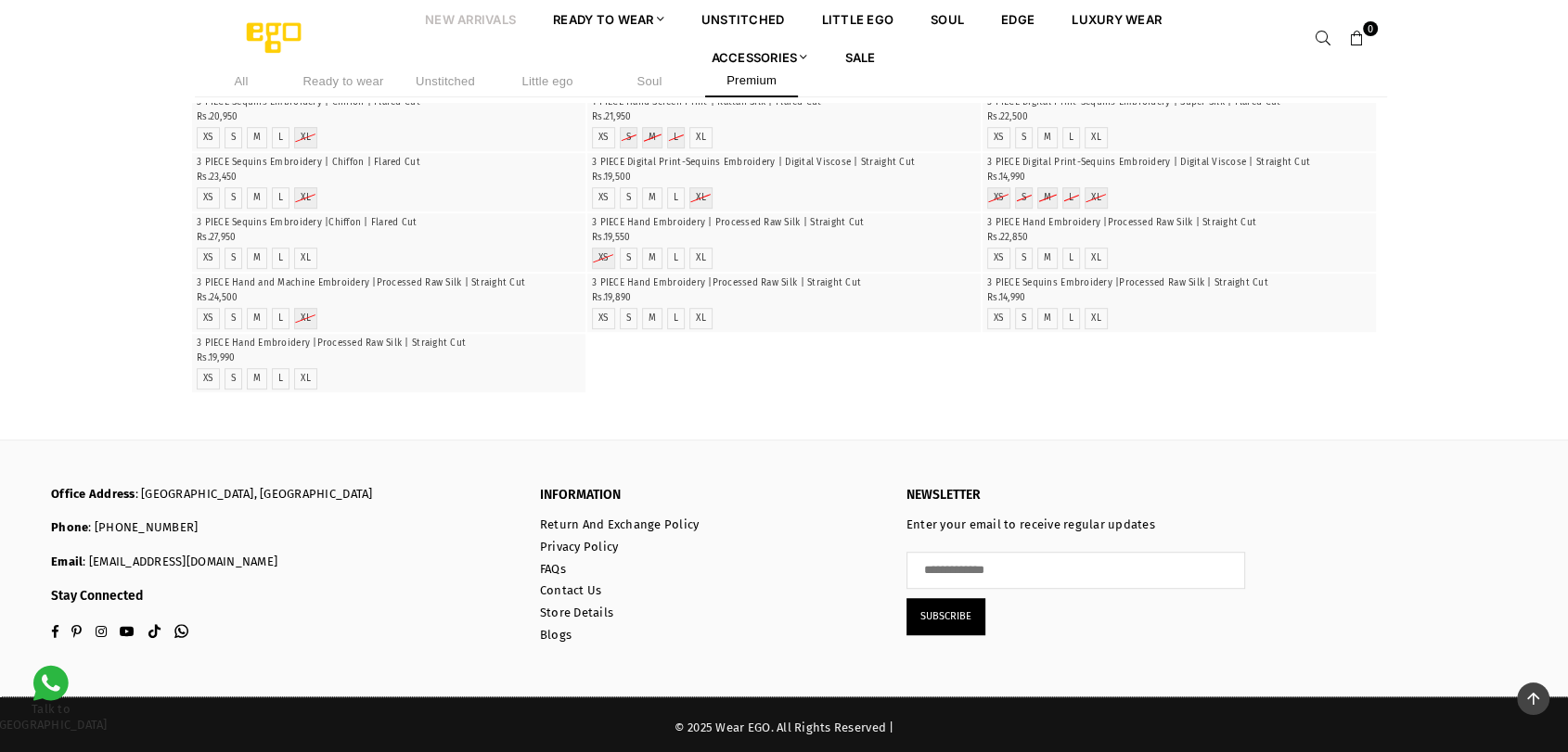click on "Ready to wear" at bounding box center [343, 81] 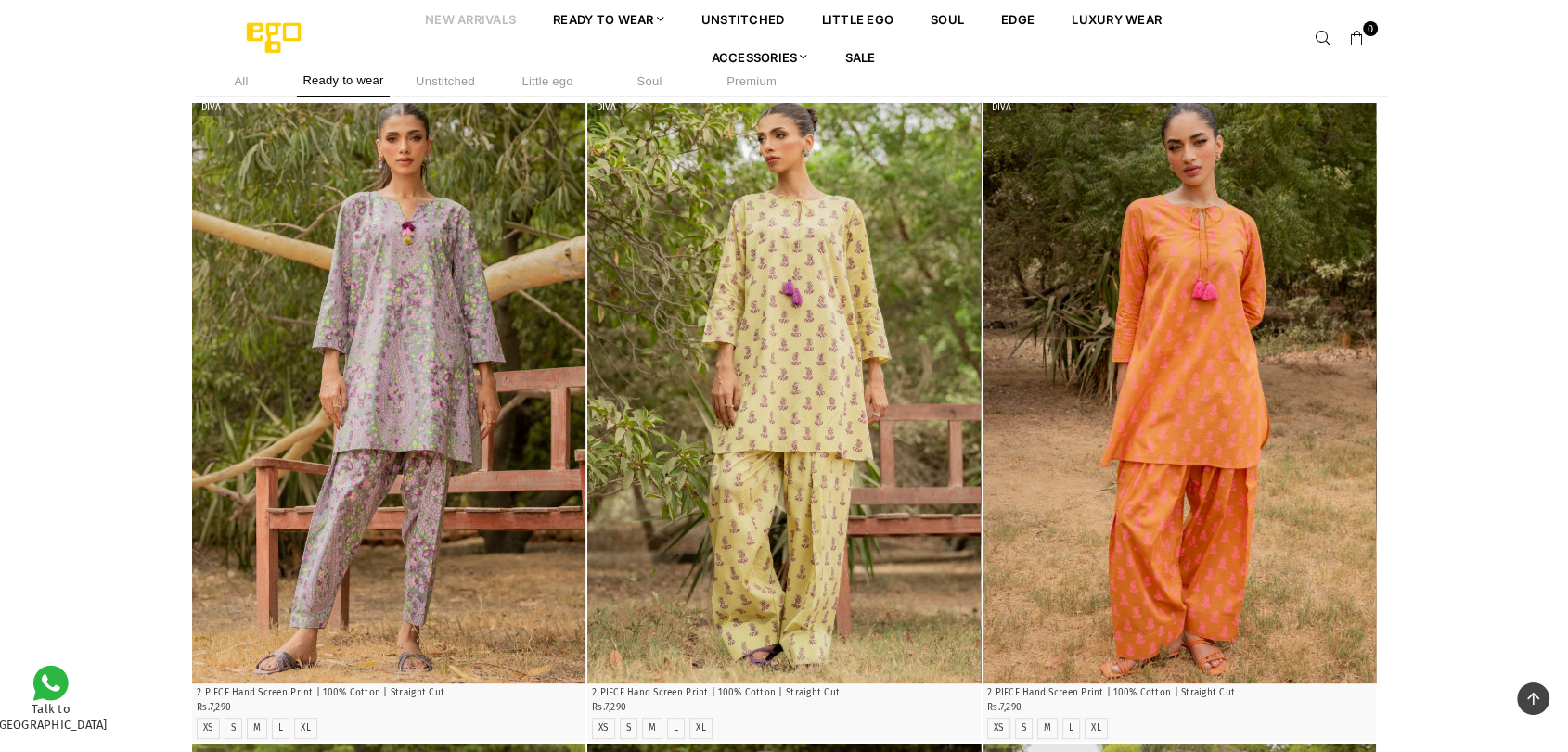 scroll, scrollTop: 7608, scrollLeft: 0, axis: vertical 